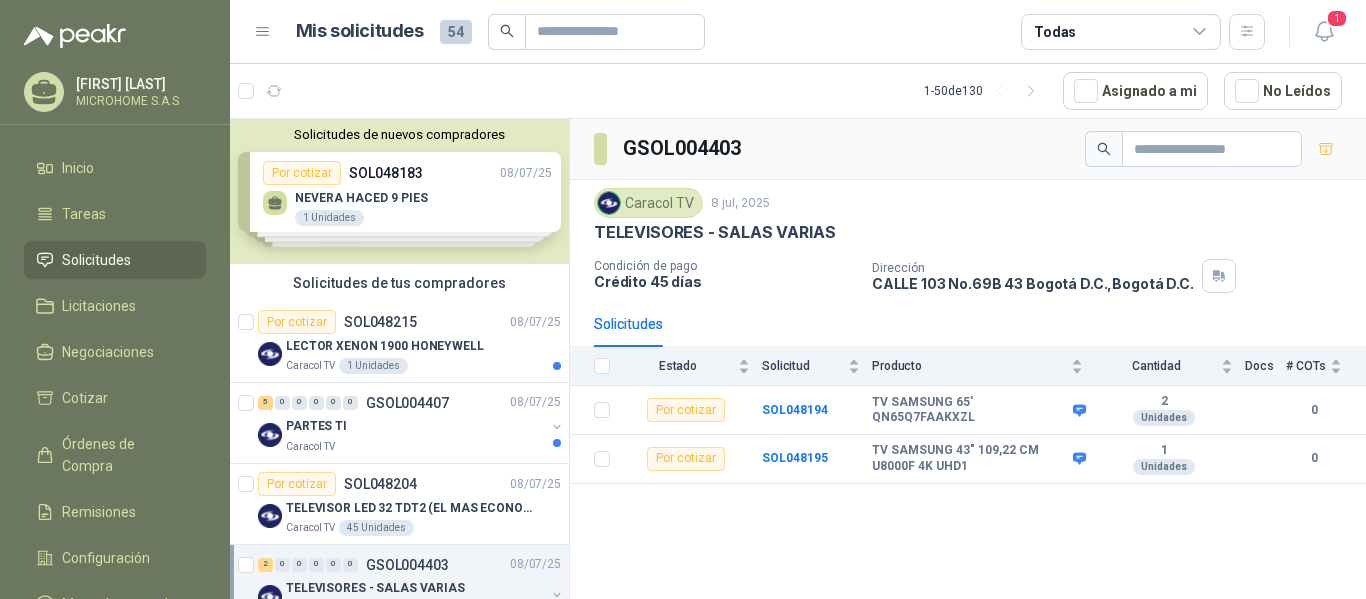 scroll, scrollTop: 0, scrollLeft: 0, axis: both 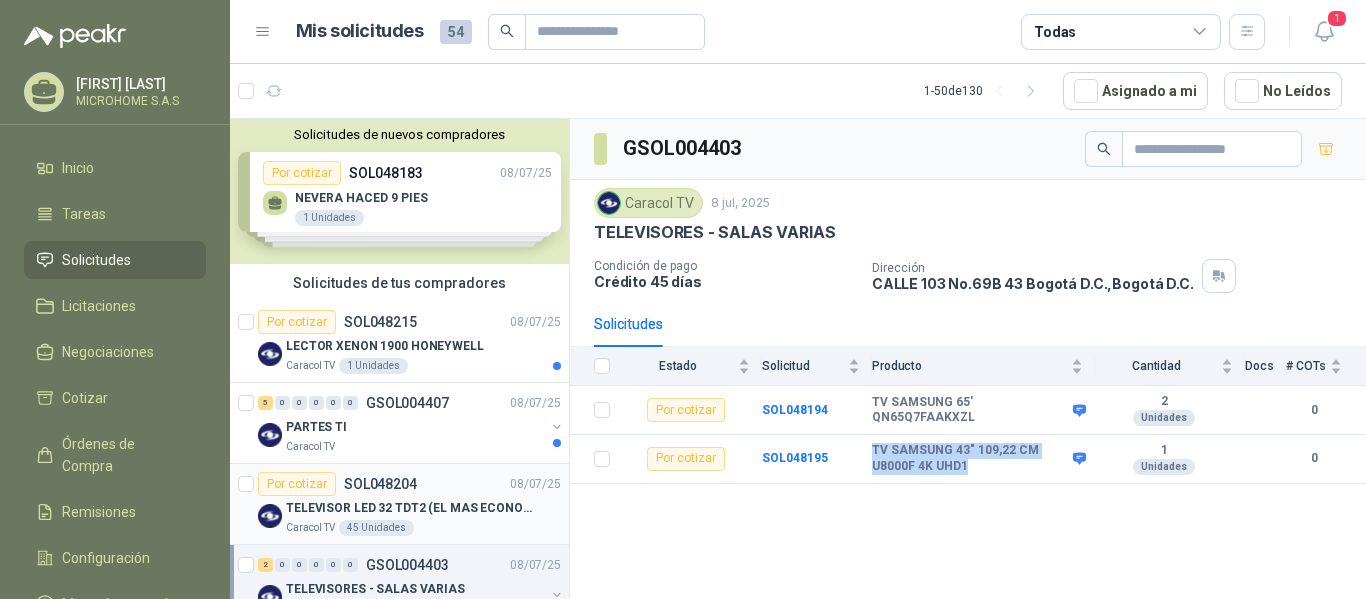 click on "Por cotizar SOL048204 07/09/25" at bounding box center (409, 484) 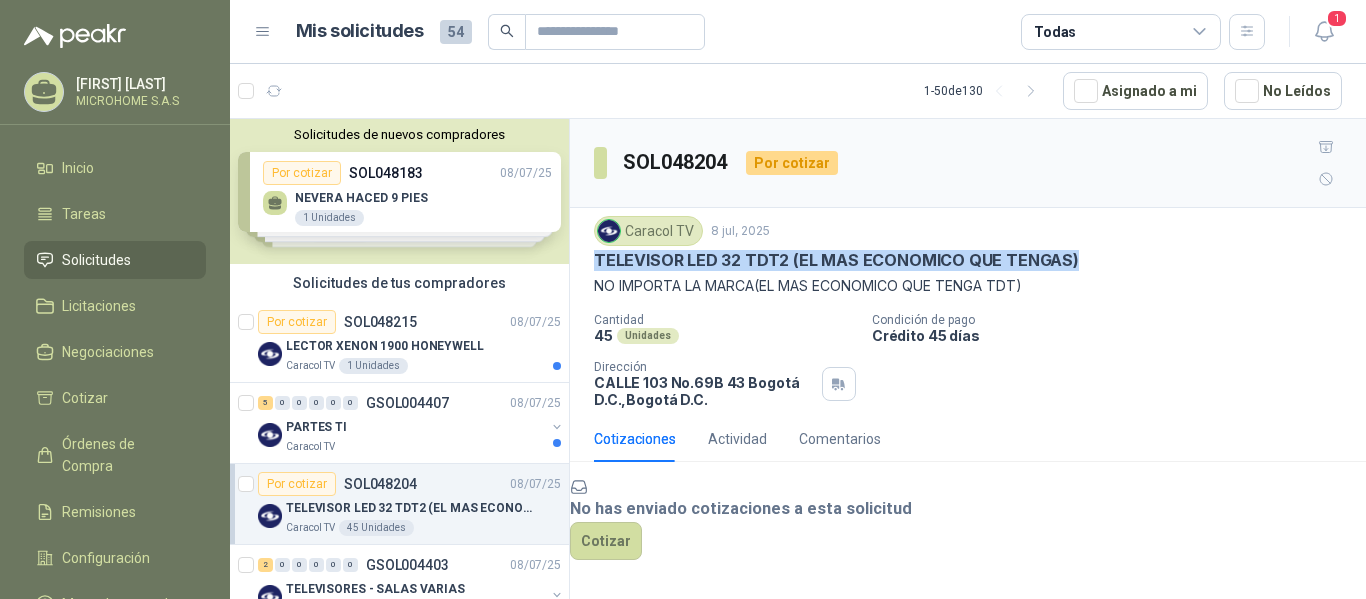 drag, startPoint x: 1081, startPoint y: 229, endPoint x: 590, endPoint y: 224, distance: 491.02545 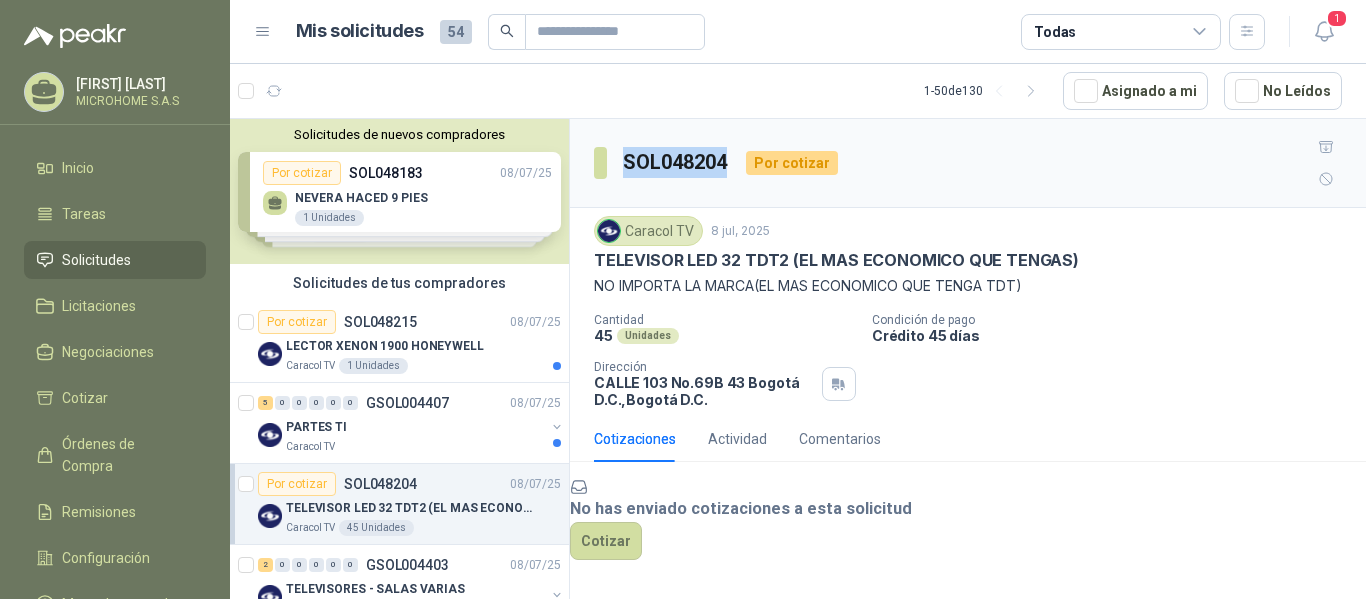 drag, startPoint x: 731, startPoint y: 145, endPoint x: 626, endPoint y: 158, distance: 105.801704 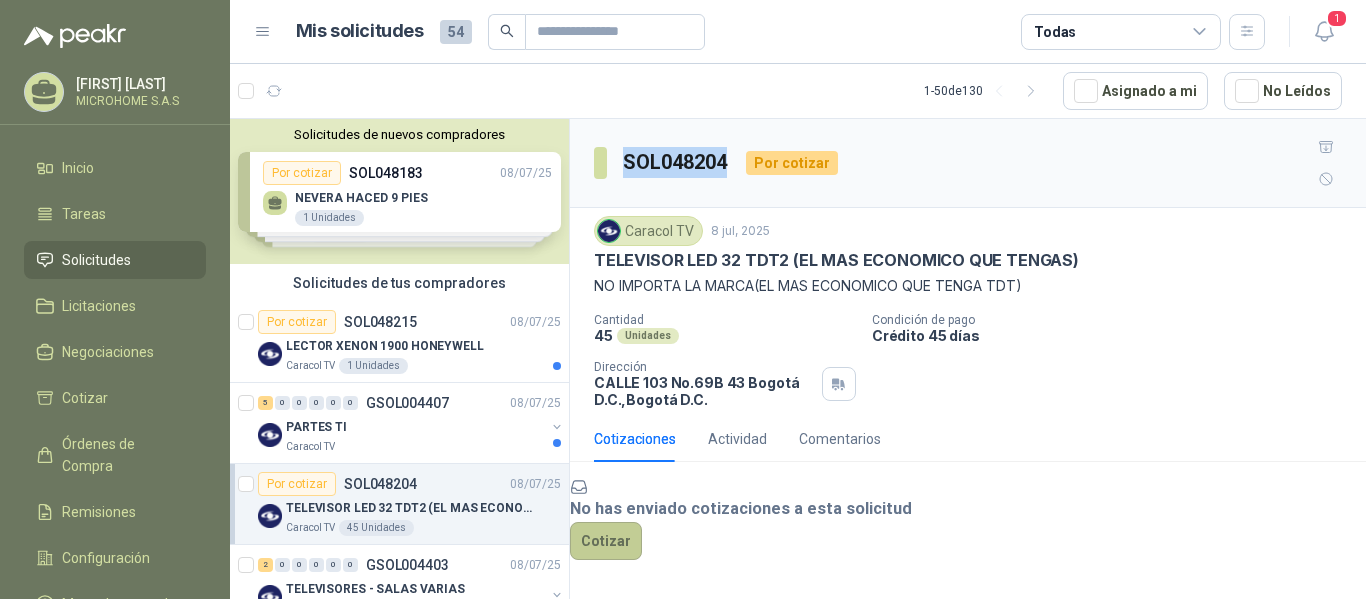 click on "Cotizar" at bounding box center [606, 541] 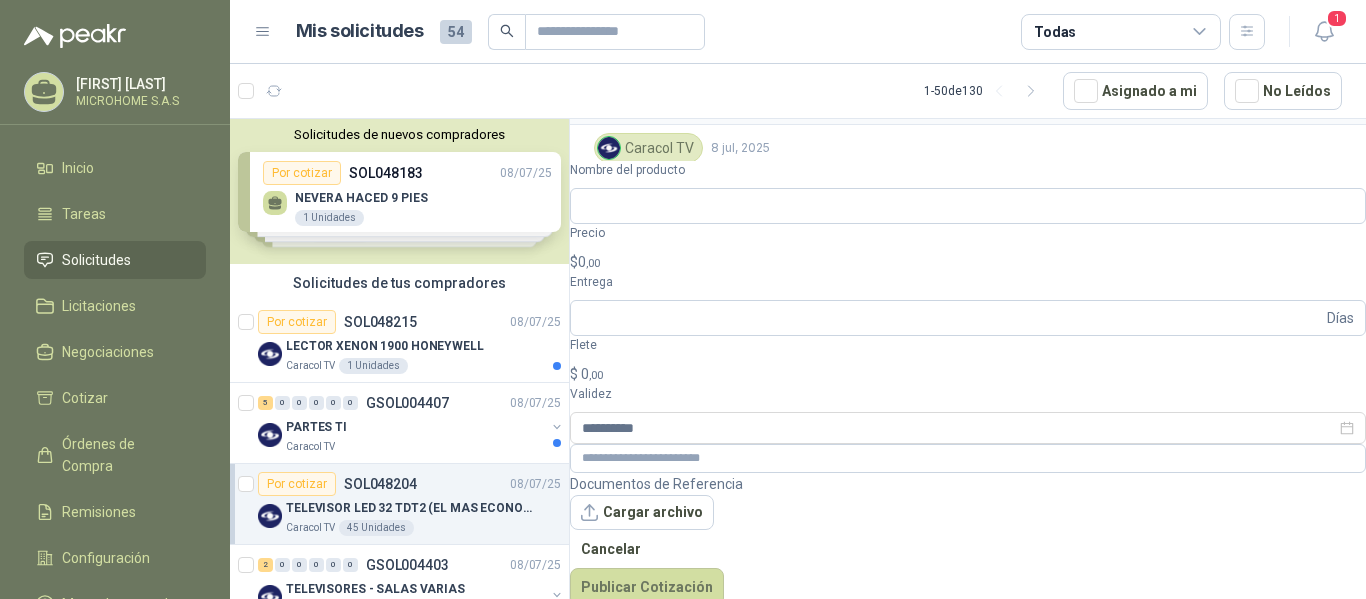 scroll, scrollTop: 82, scrollLeft: 0, axis: vertical 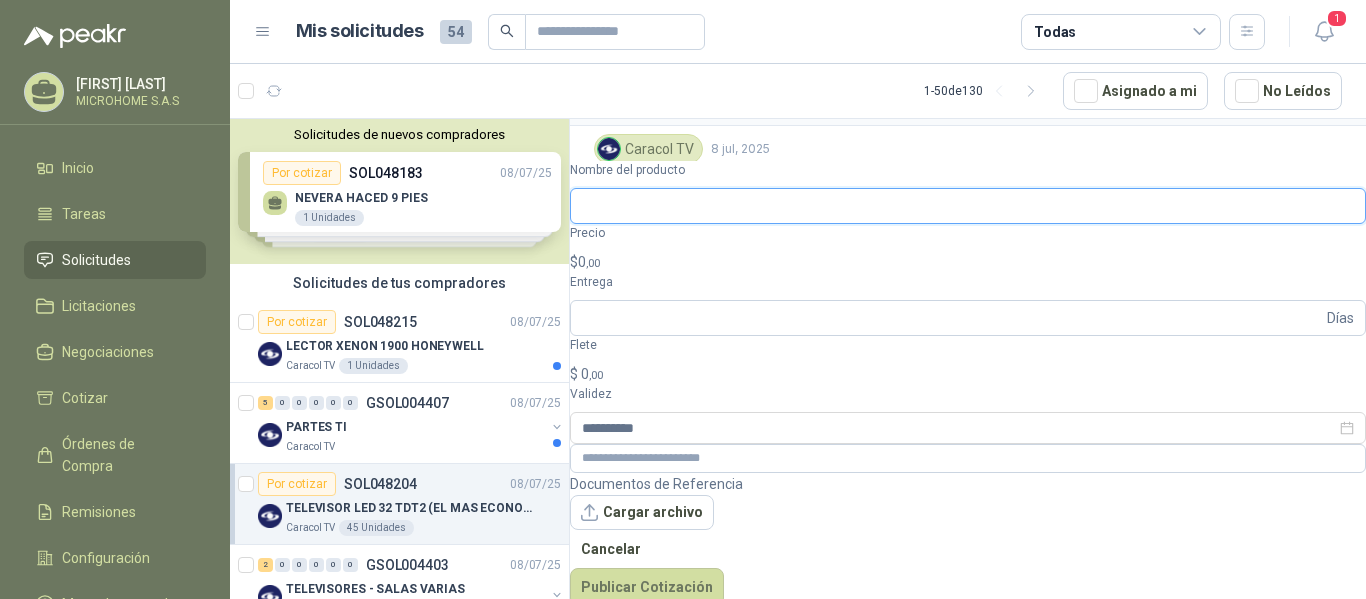 click on "Nombre del producto" at bounding box center (968, 206) 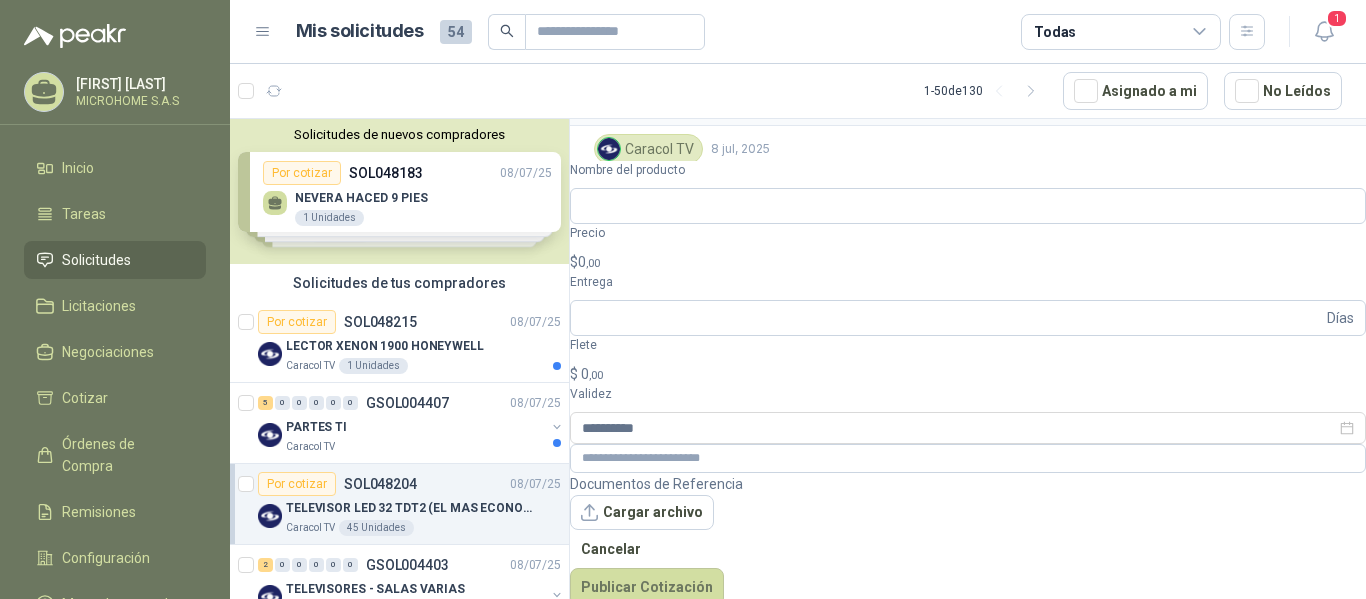 click on "Cantidad 45   Unidades Condición de pago Crédito 45 días Dirección [STREET] [NUMBER]   [CITY], [CITY]" at bounding box center [968, 278] 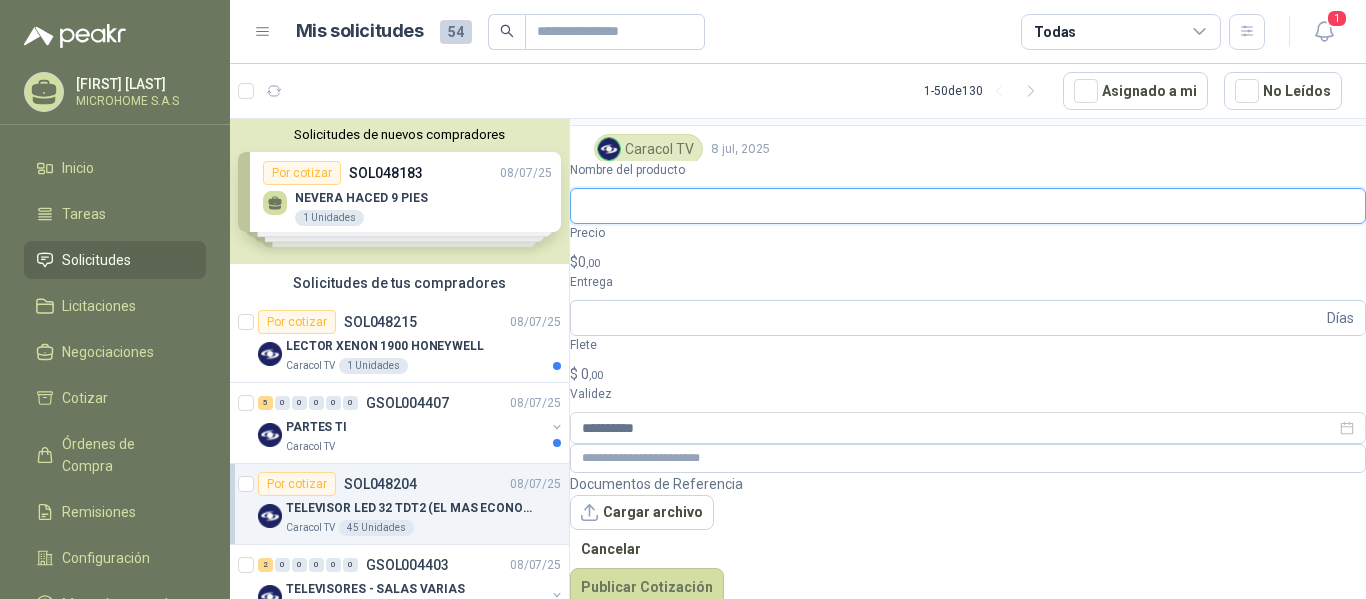 click on "Nombre del producto" at bounding box center [968, 206] 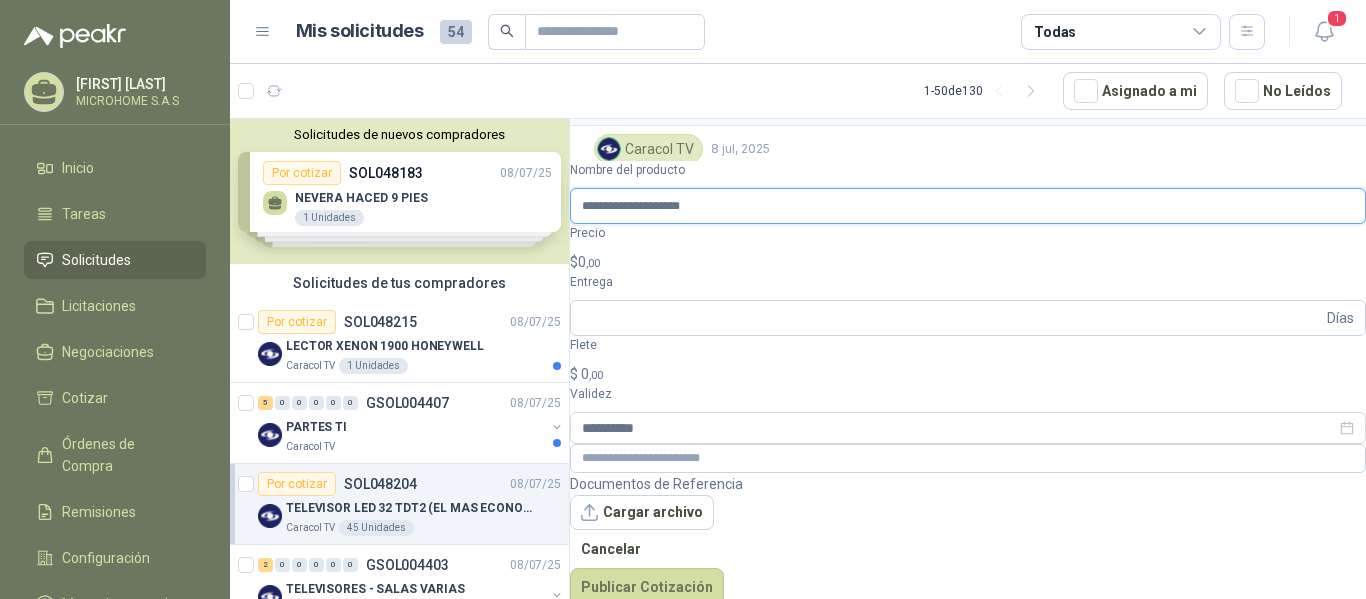 type on "**********" 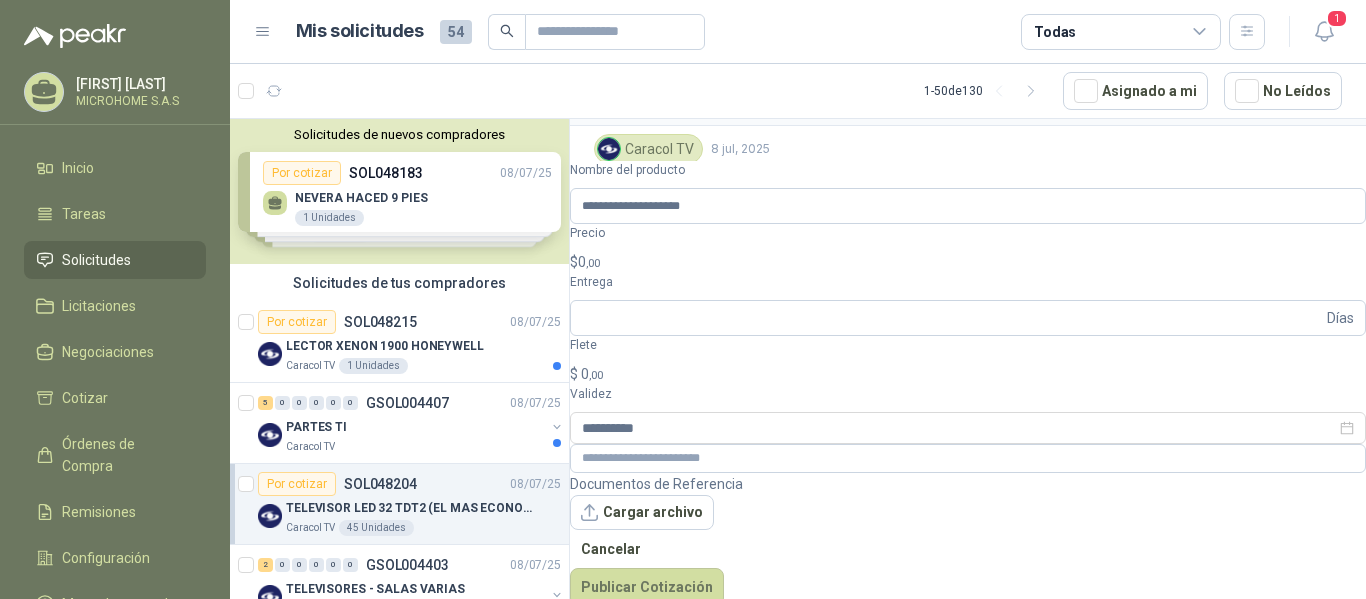 click on "$  0 ,00" at bounding box center [968, 262] 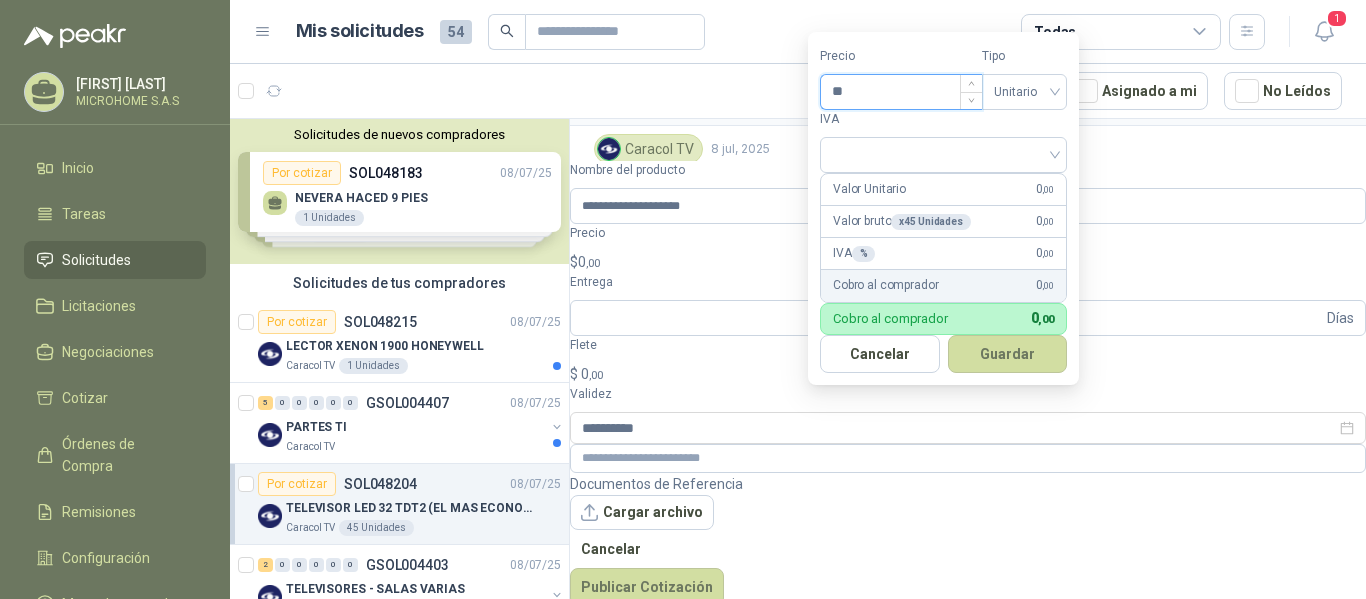 paste on "********" 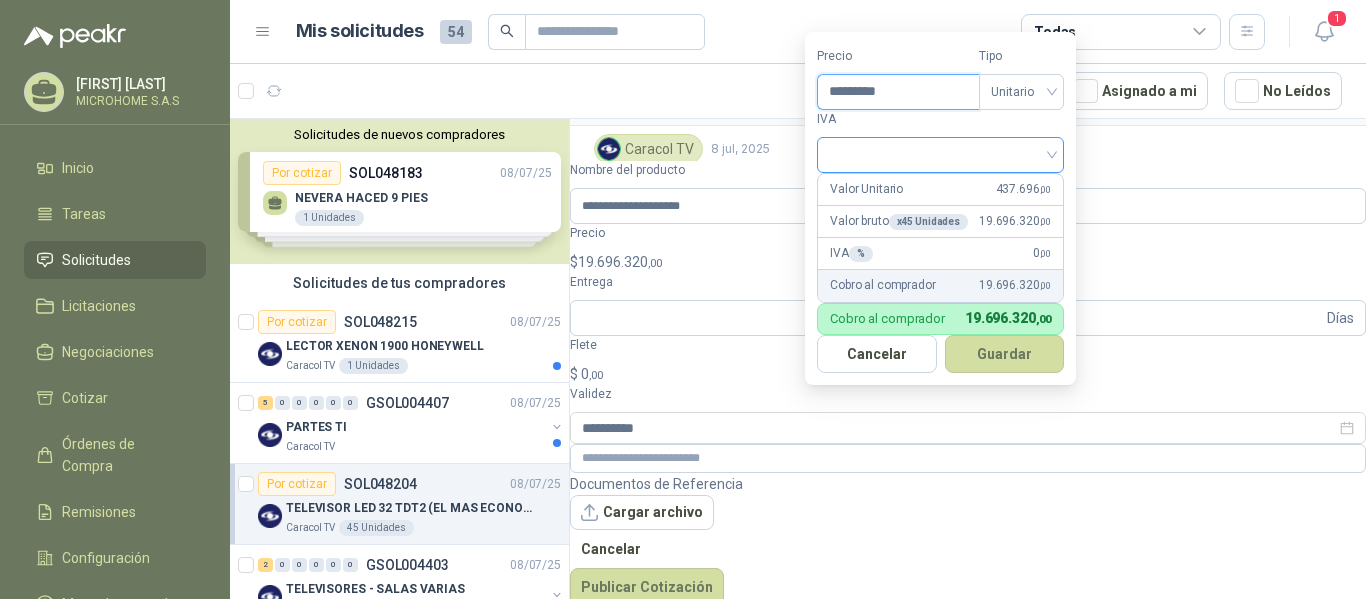 type on "*********" 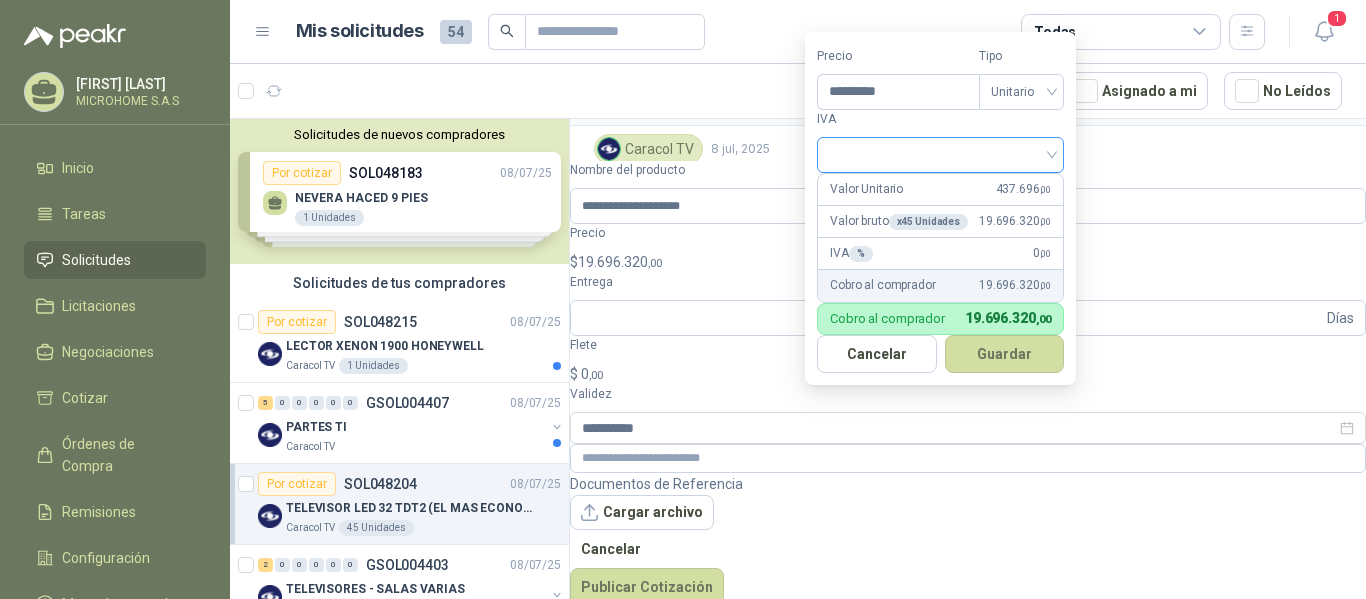 click at bounding box center (940, 153) 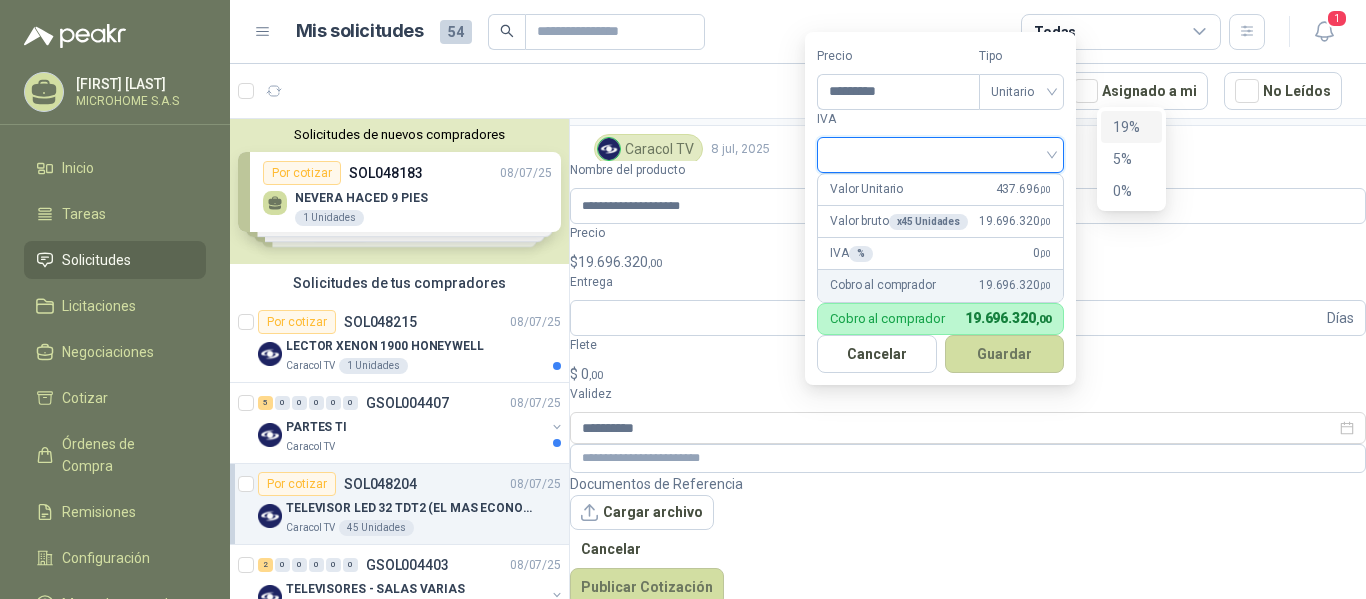 click on "19%" at bounding box center [1131, 127] 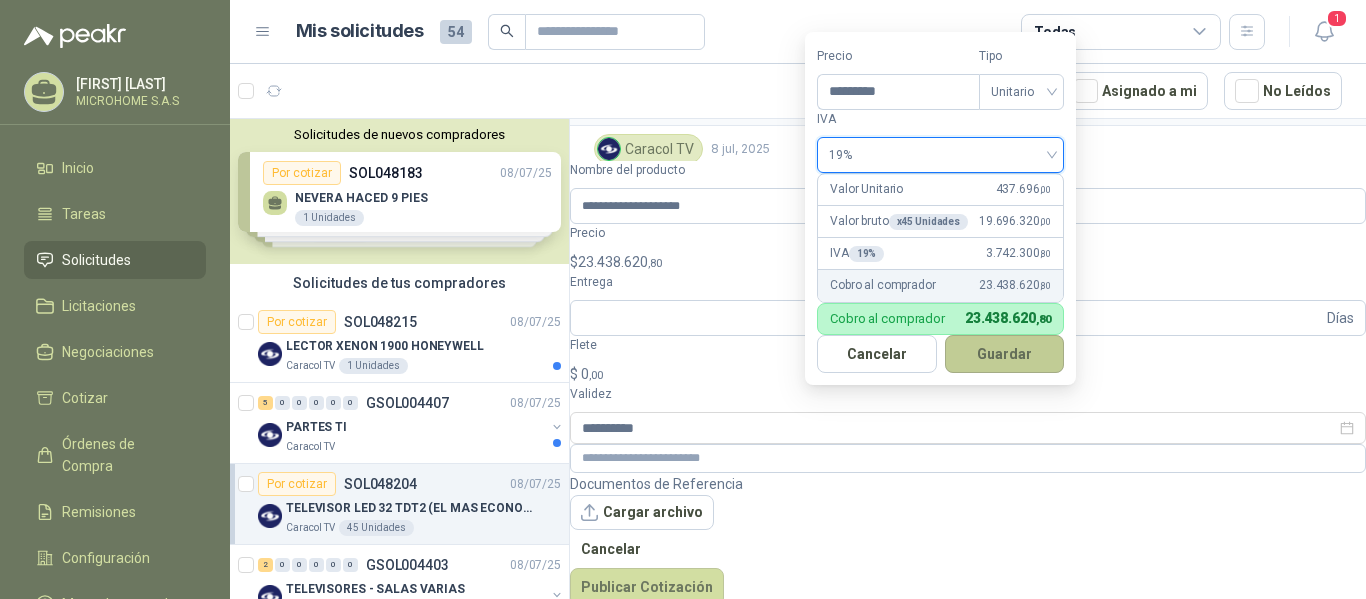click on "Guardar" at bounding box center [1005, 354] 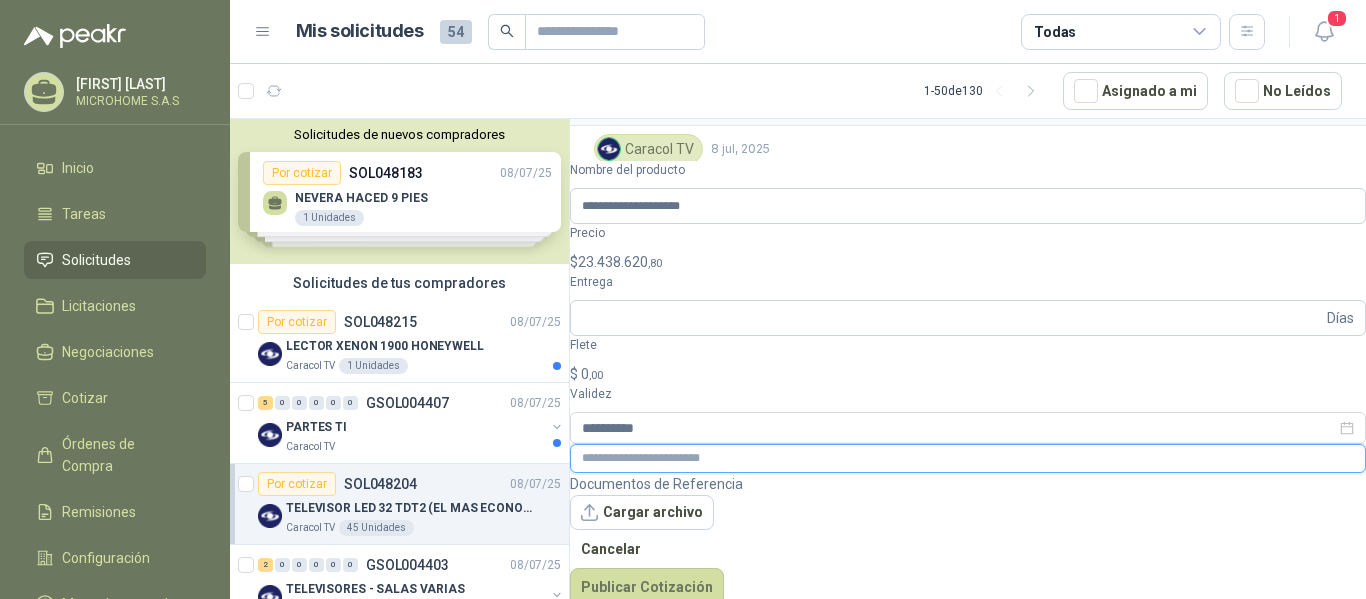 click at bounding box center (968, 458) 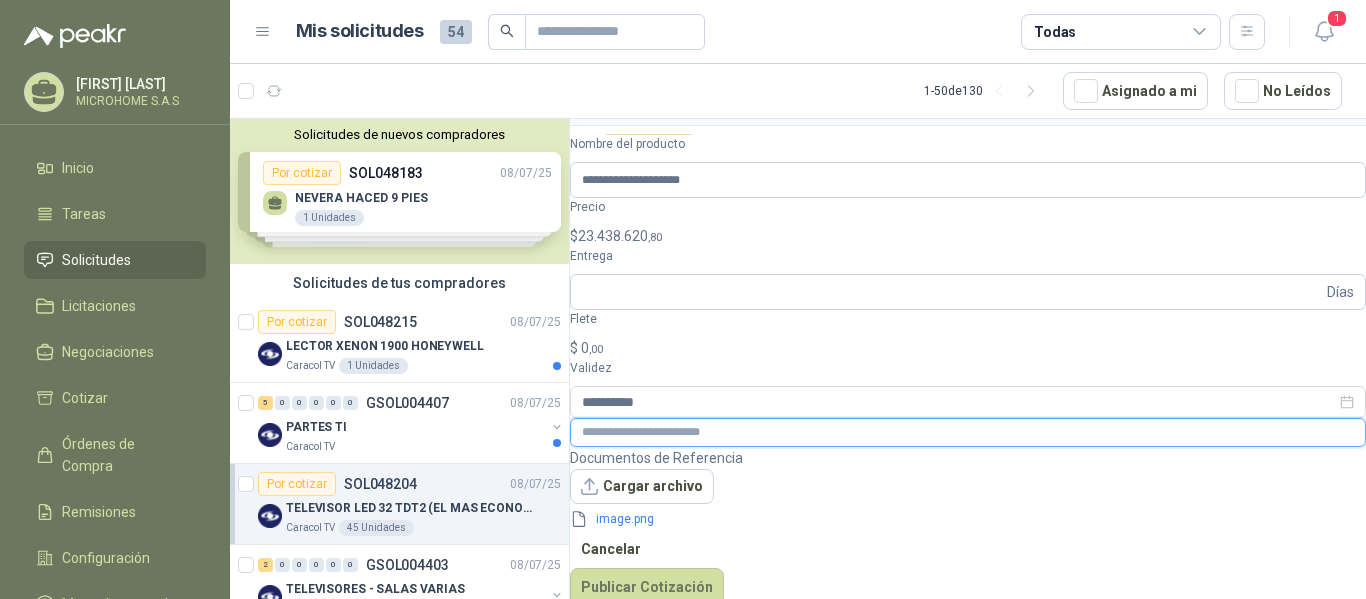 scroll, scrollTop: 96, scrollLeft: 0, axis: vertical 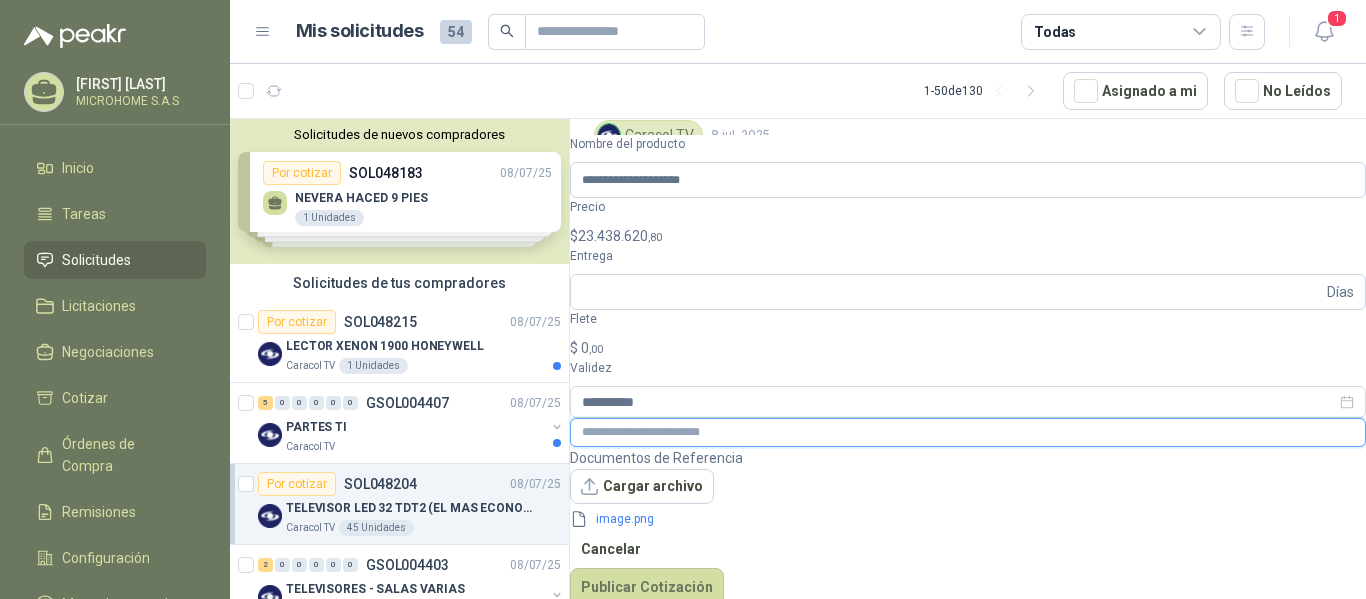 click at bounding box center (968, 432) 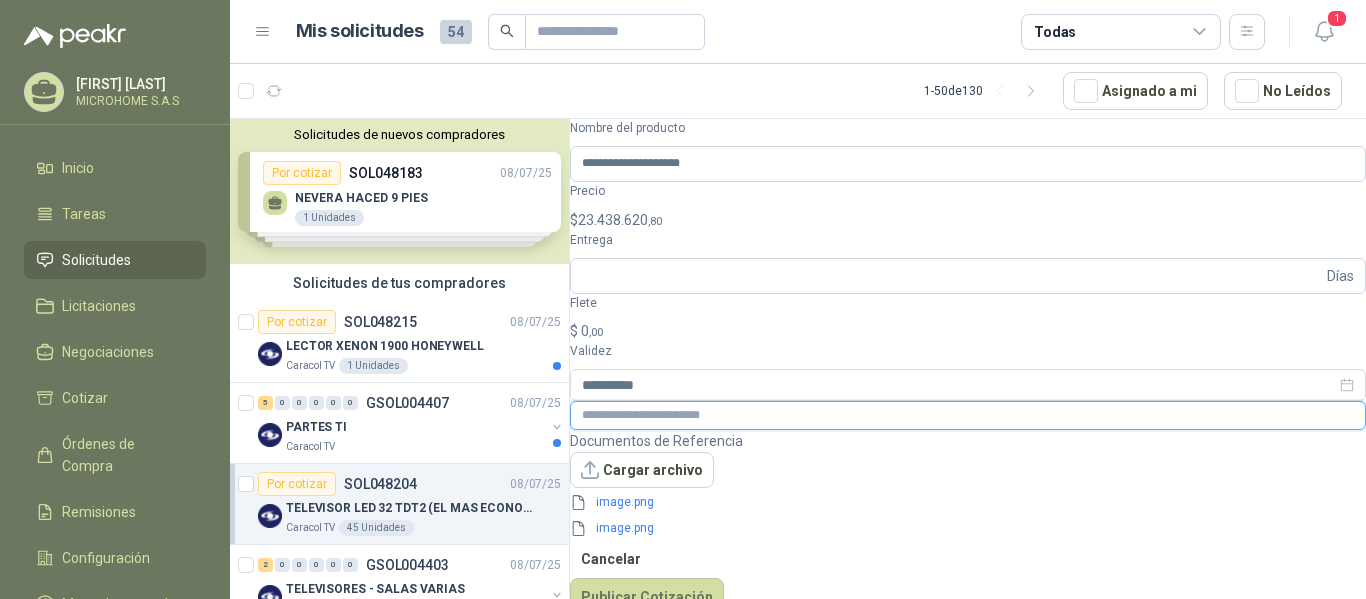 click at bounding box center (968, 415) 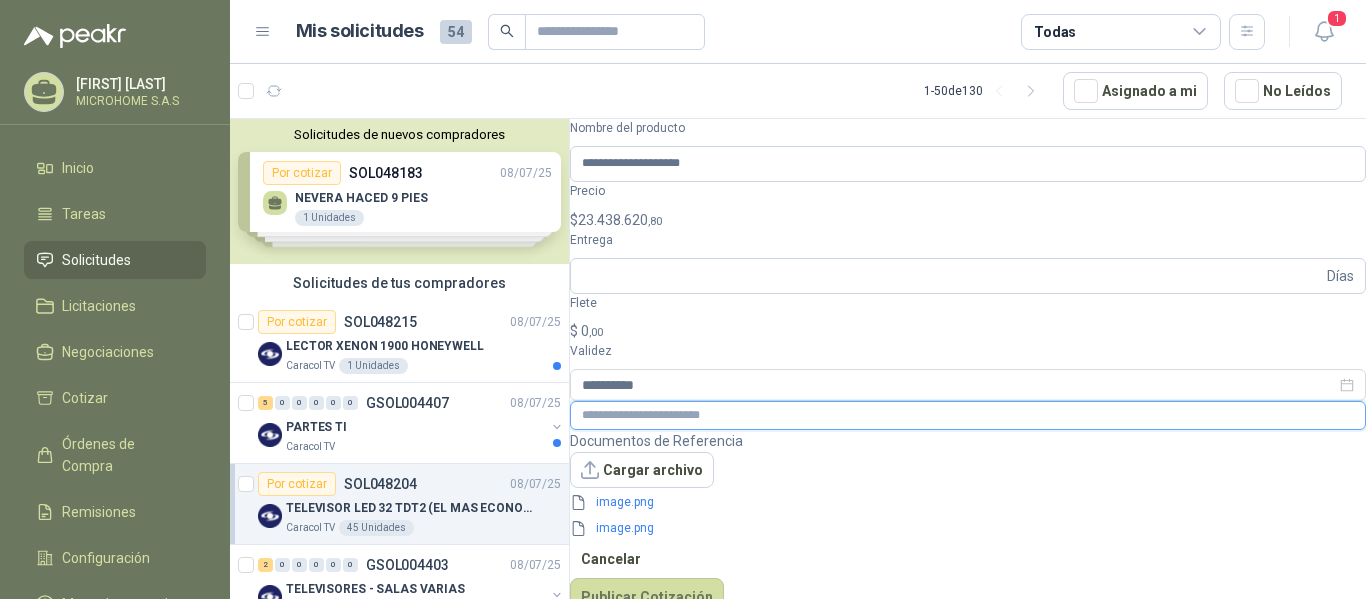 paste on "**********" 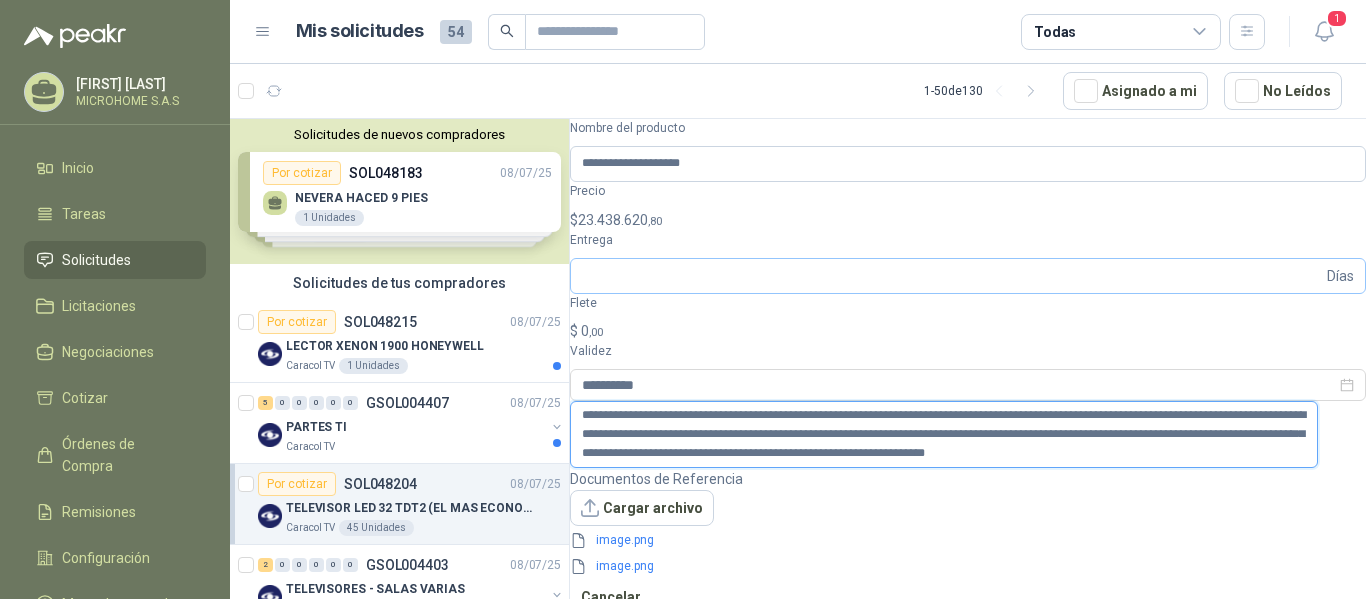 type on "**********" 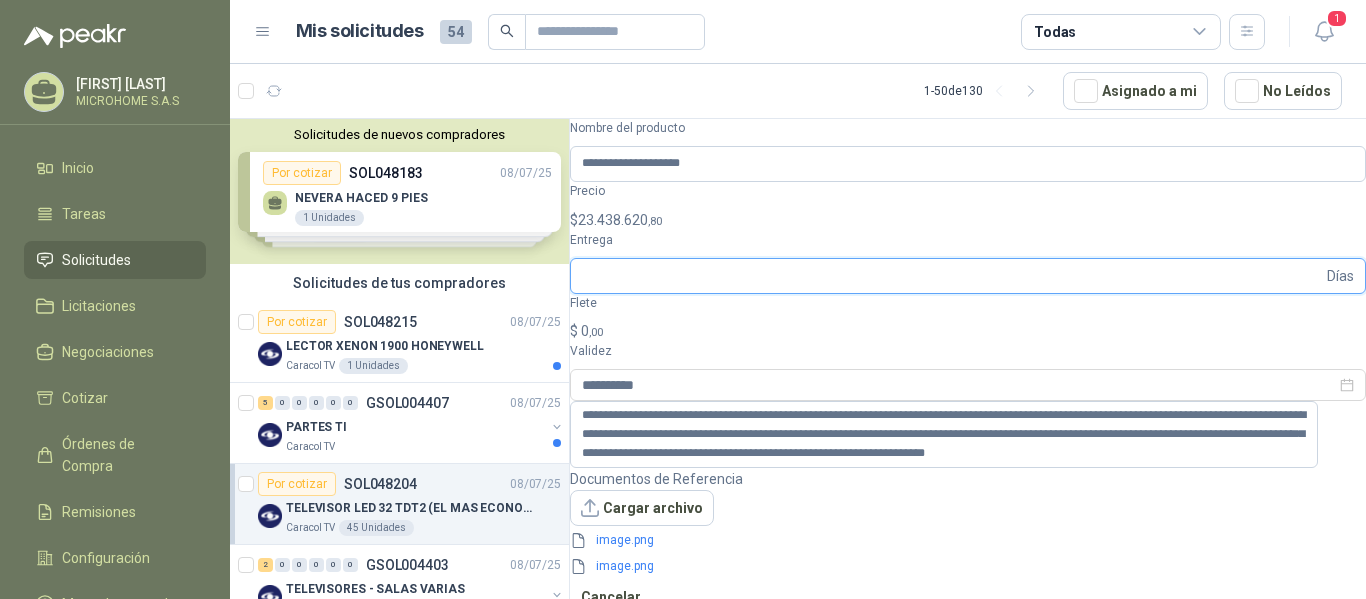 click on "Entrega" at bounding box center (952, 276) 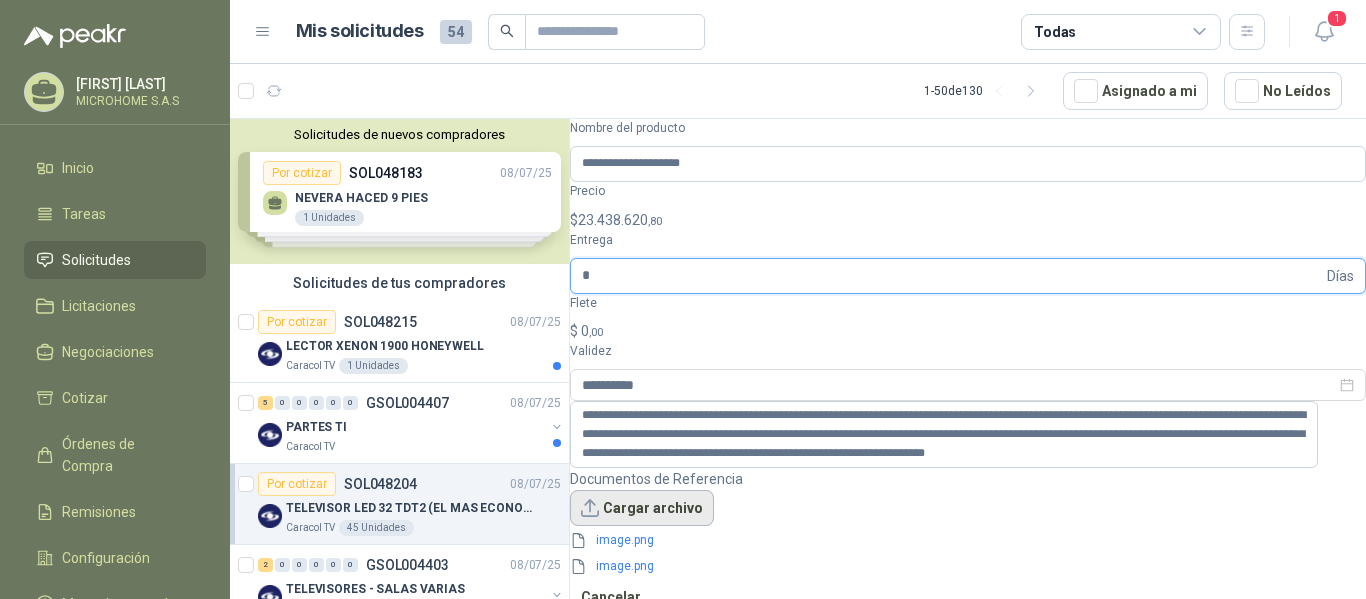 type on "*" 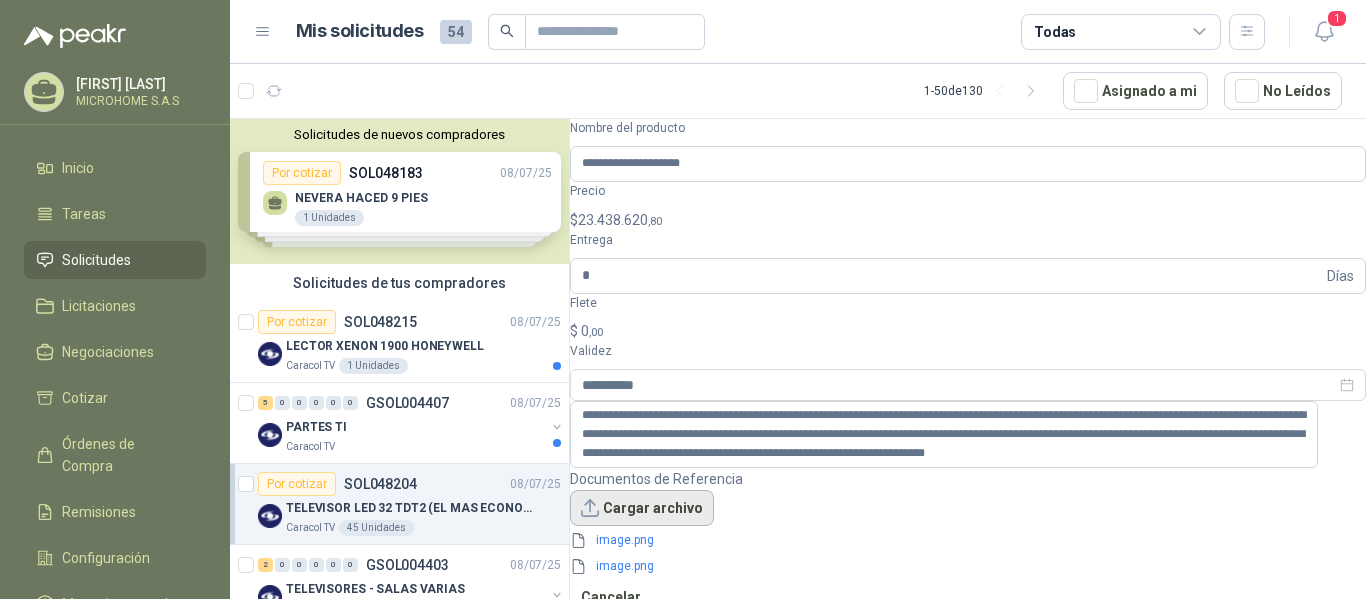 click on "Cargar archivo" at bounding box center [642, 508] 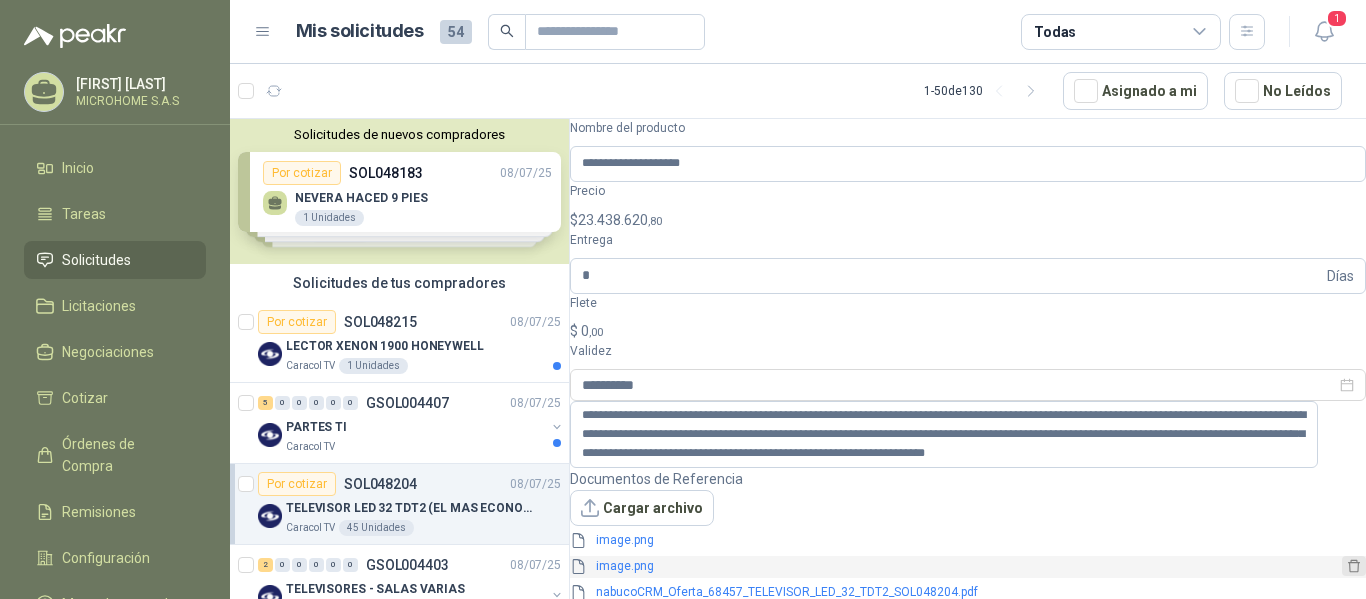 click at bounding box center (1354, 540) 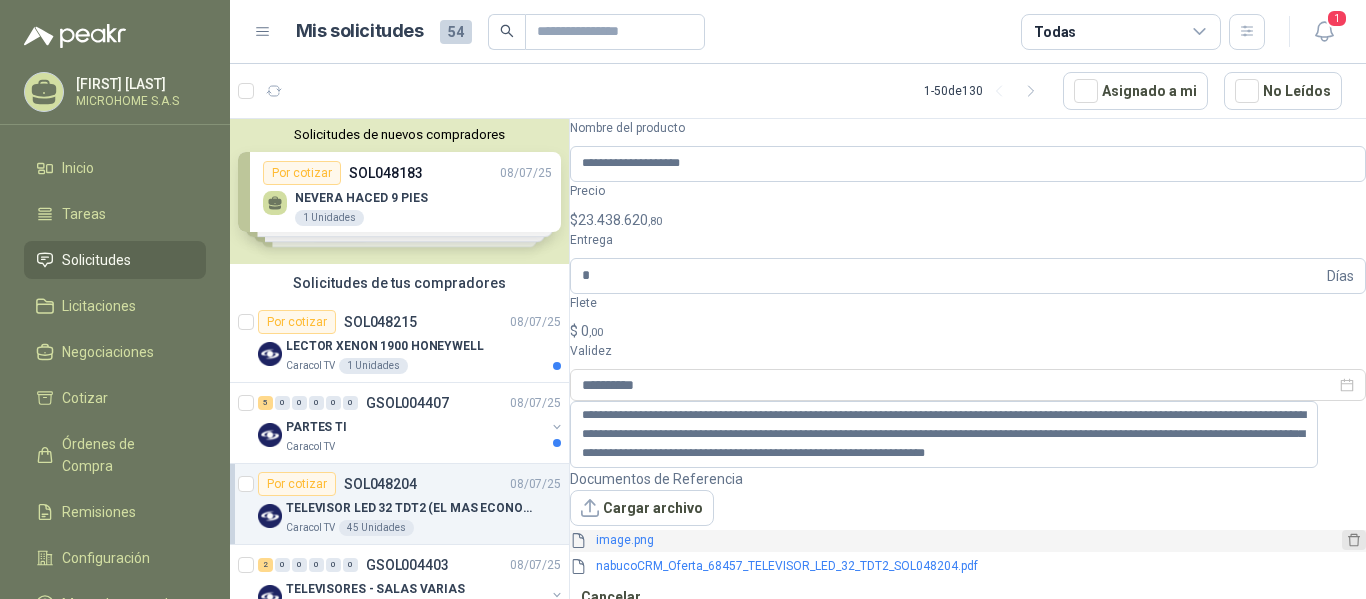 click at bounding box center (1354, 540) 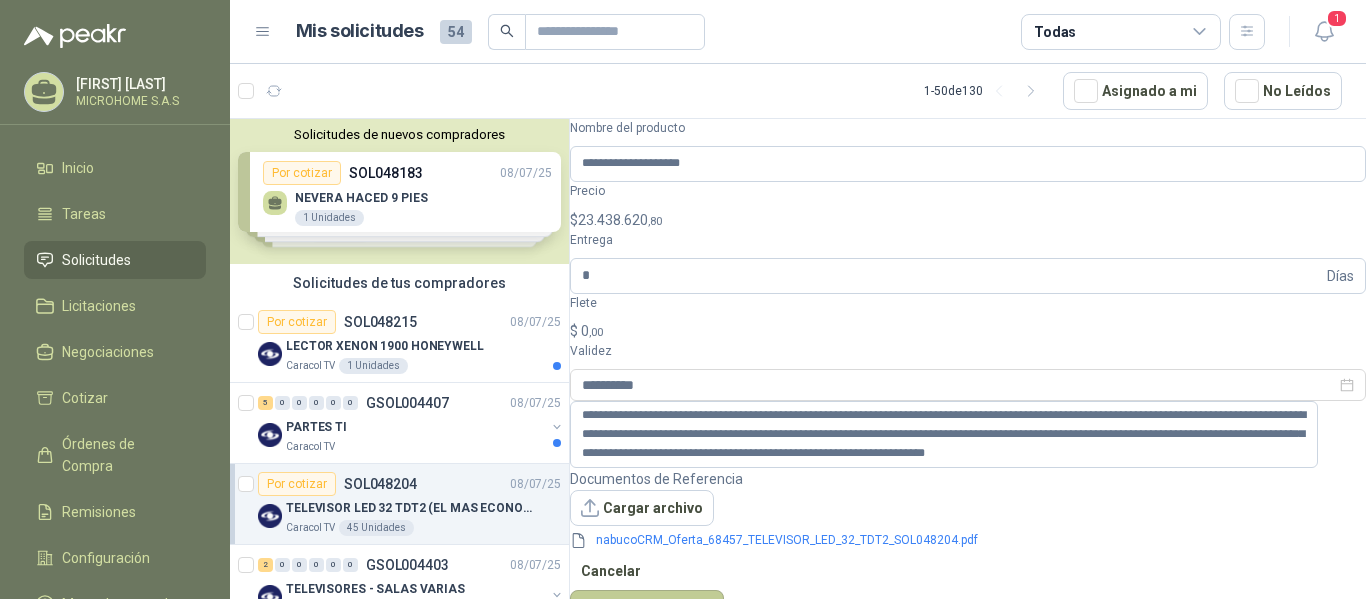 click on "Publicar Cotización" at bounding box center [647, 609] 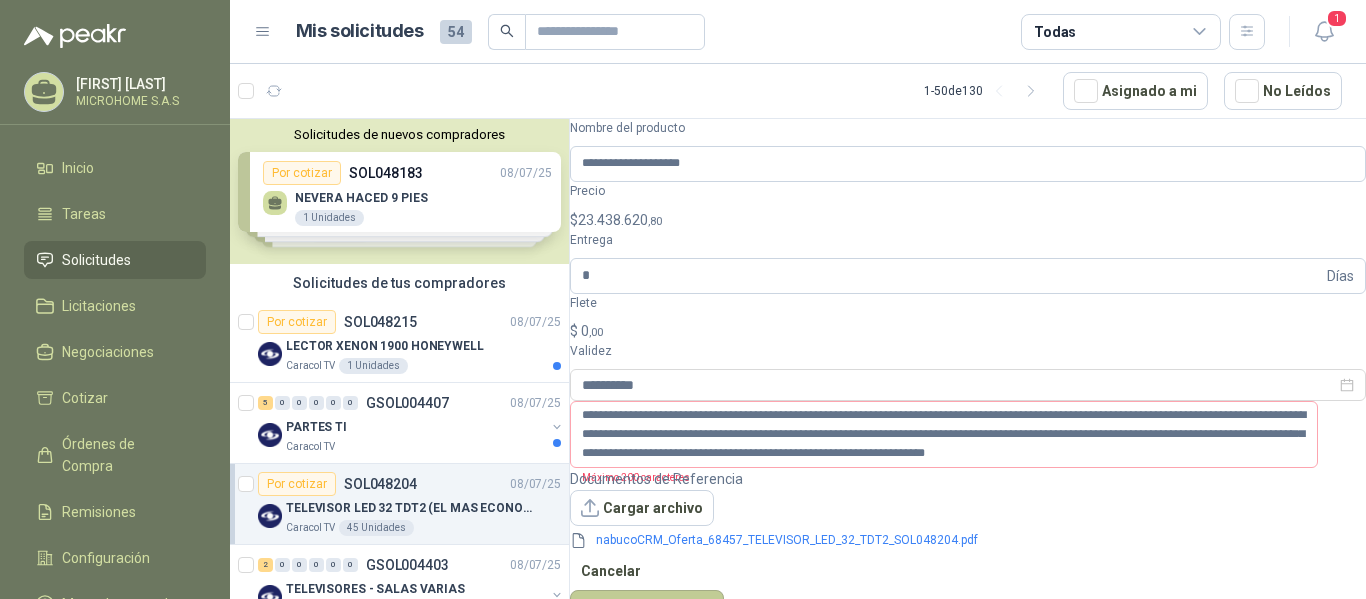 click on "Publicar Cotización" at bounding box center [647, 609] 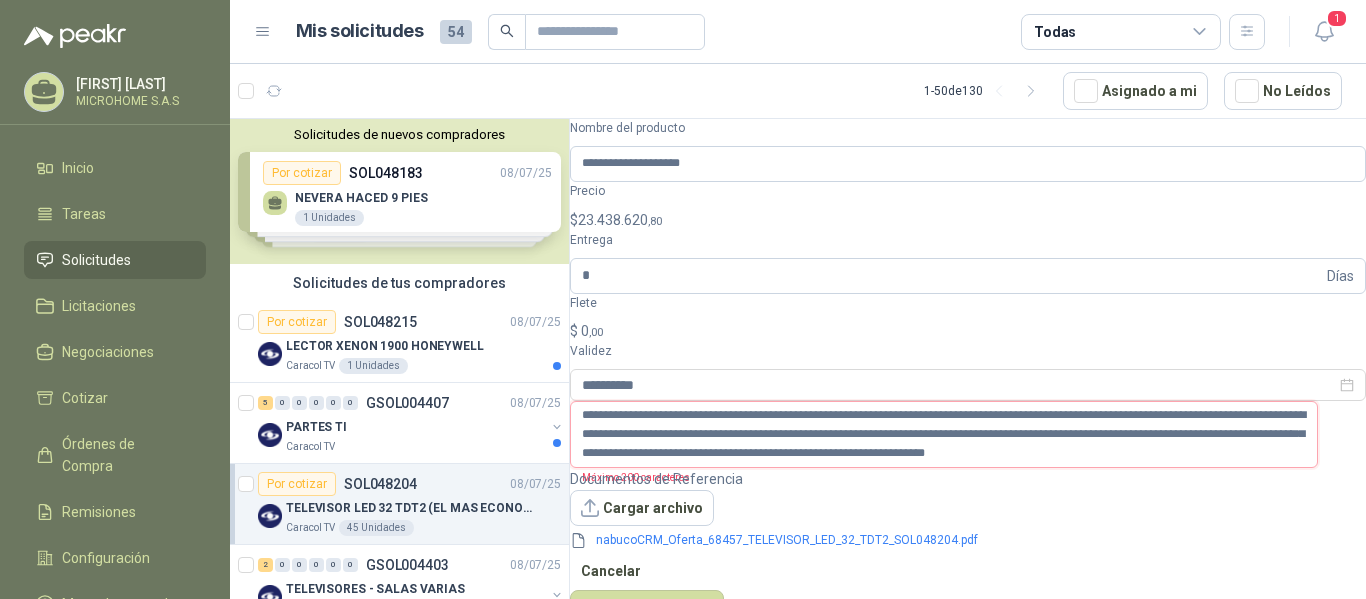 click on "**********" at bounding box center (944, 434) 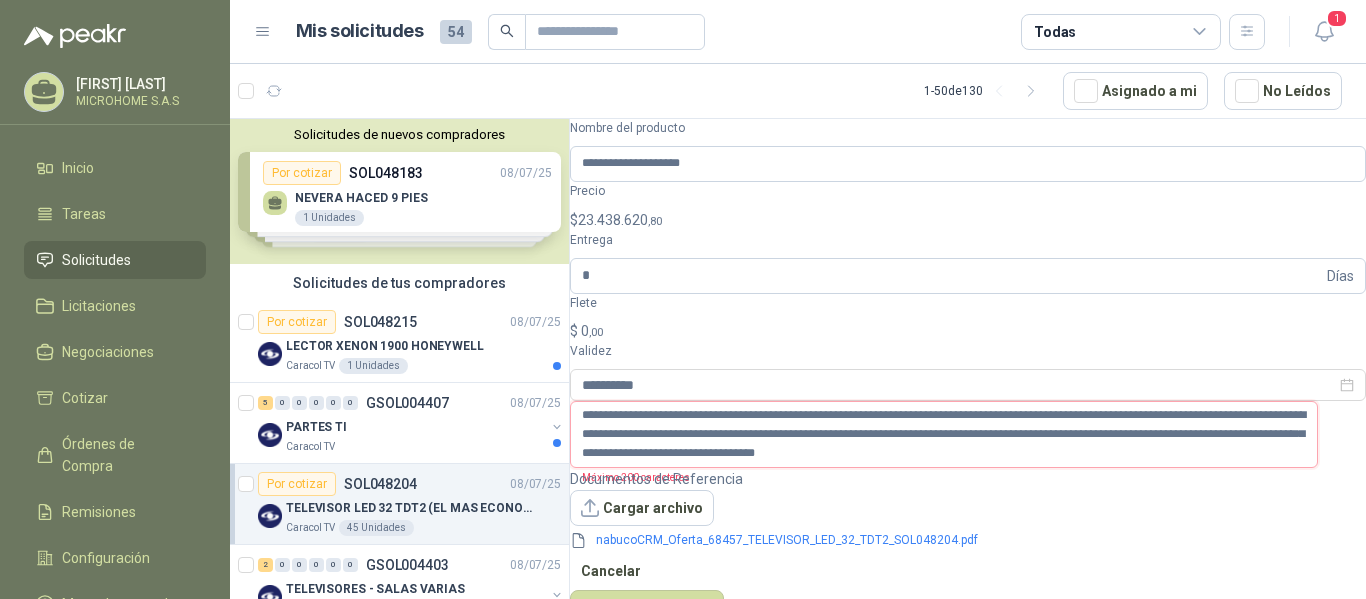 click on "**********" at bounding box center (944, 434) 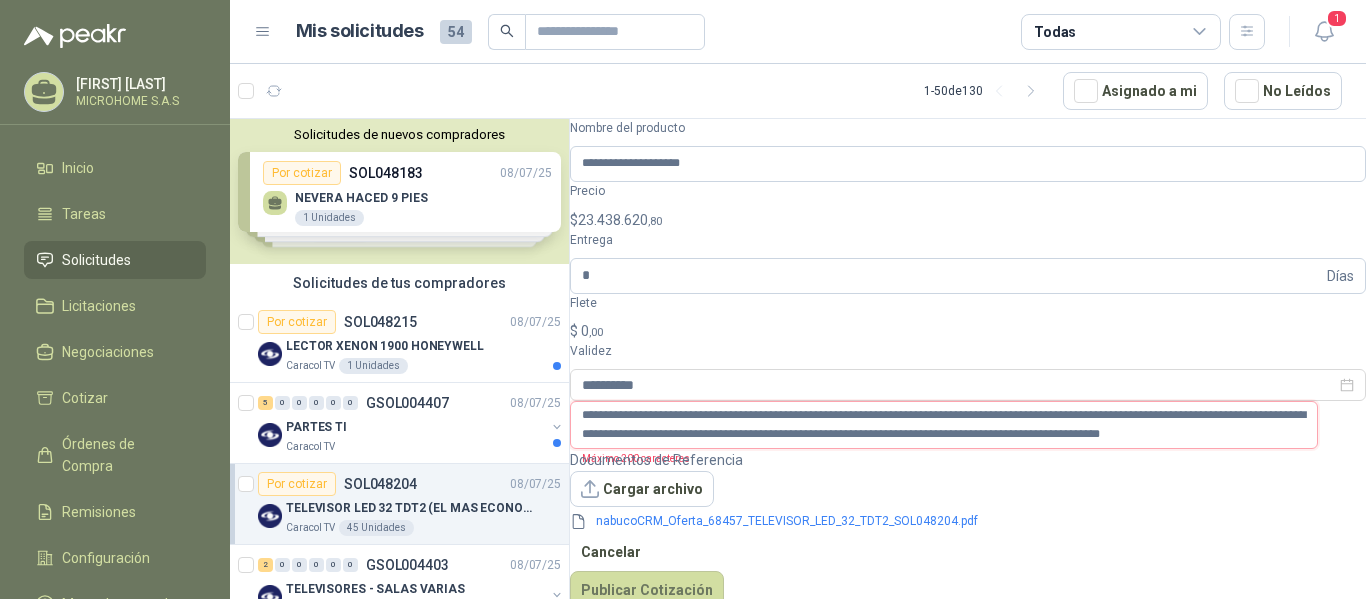 click on "**********" at bounding box center (944, 425) 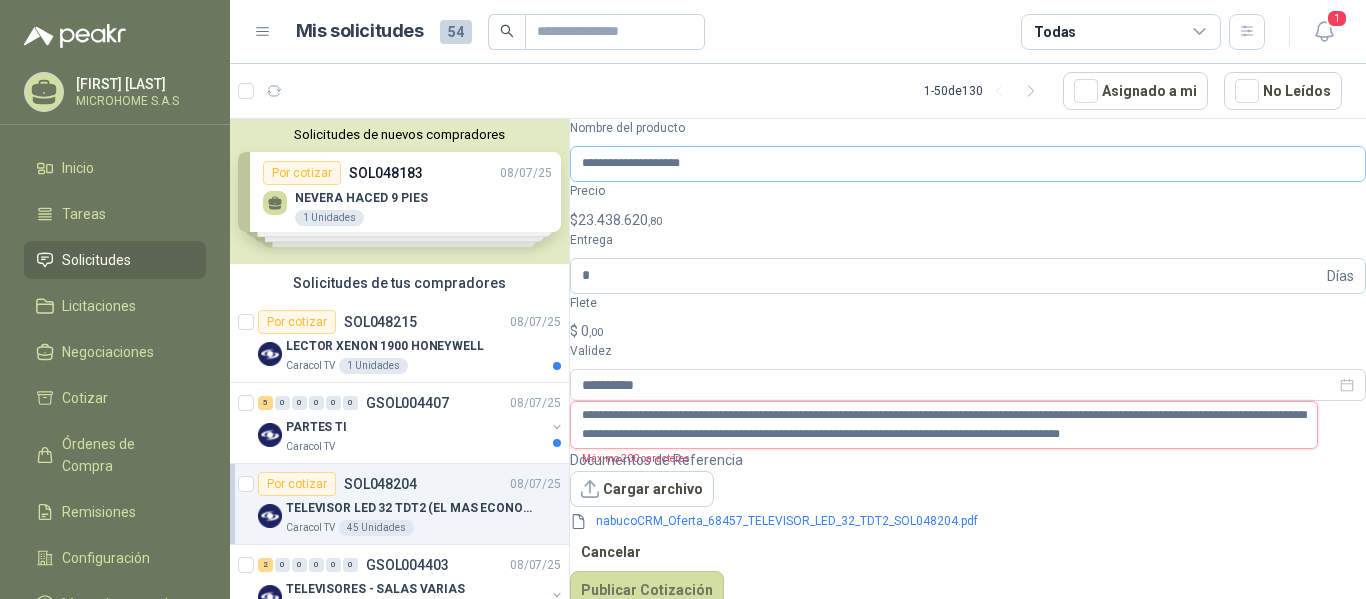 type on "**********" 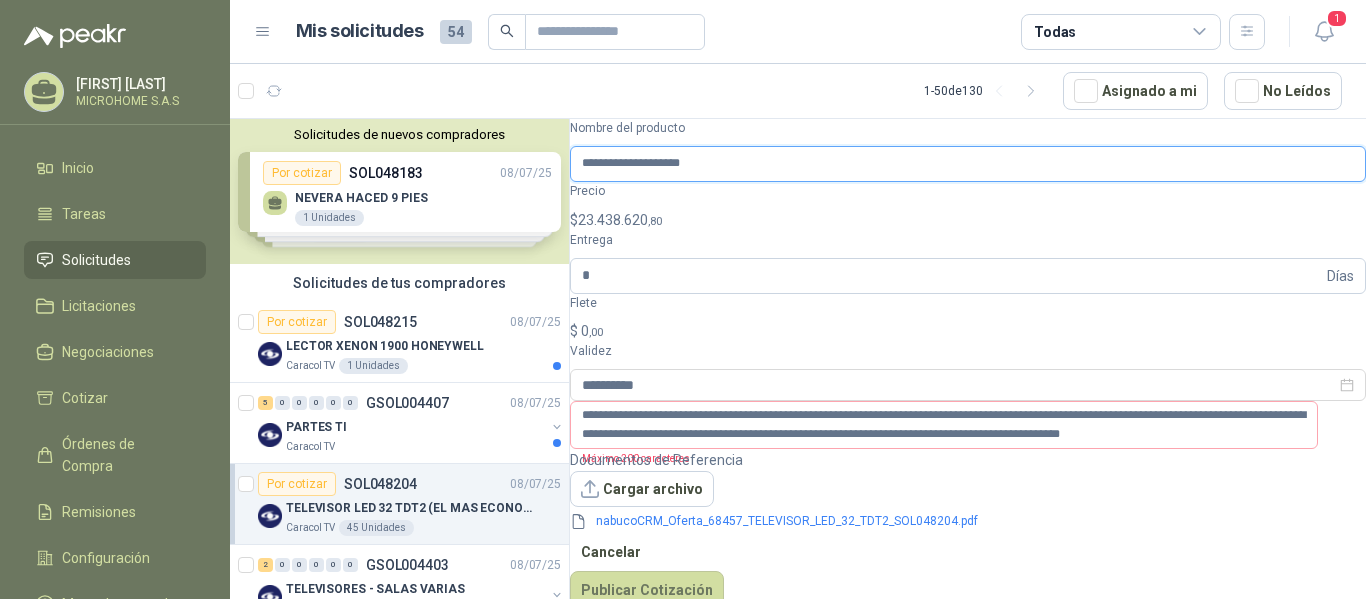 click on "**********" at bounding box center (968, 164) 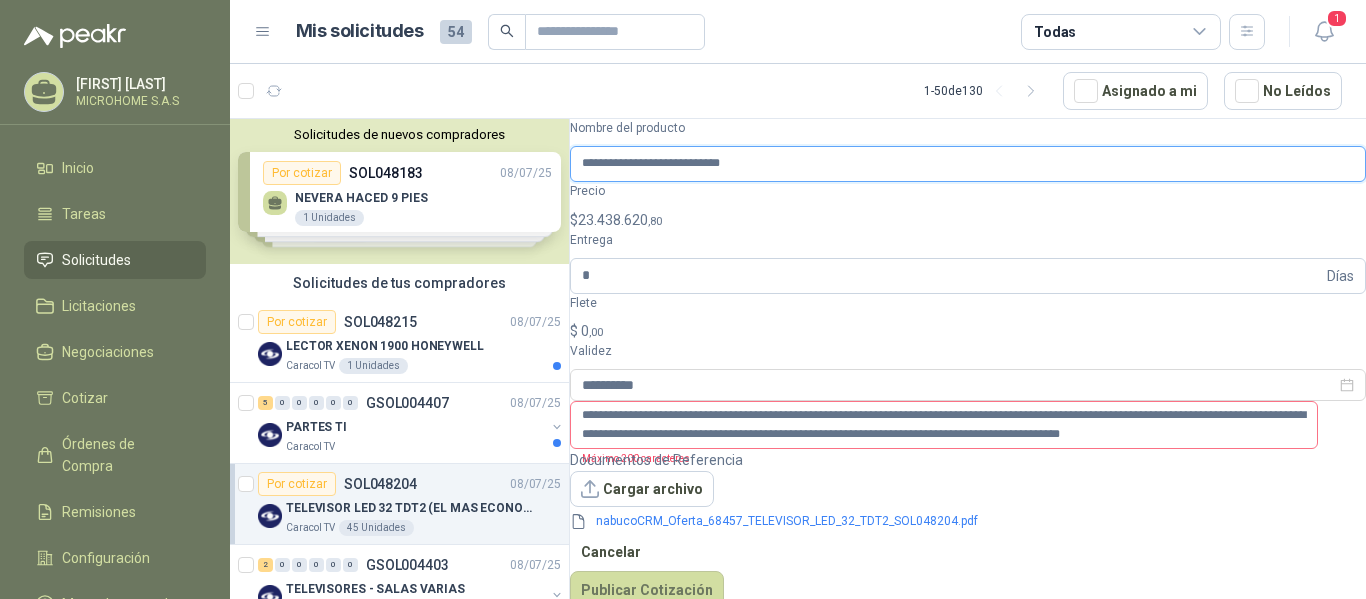 type on "**********" 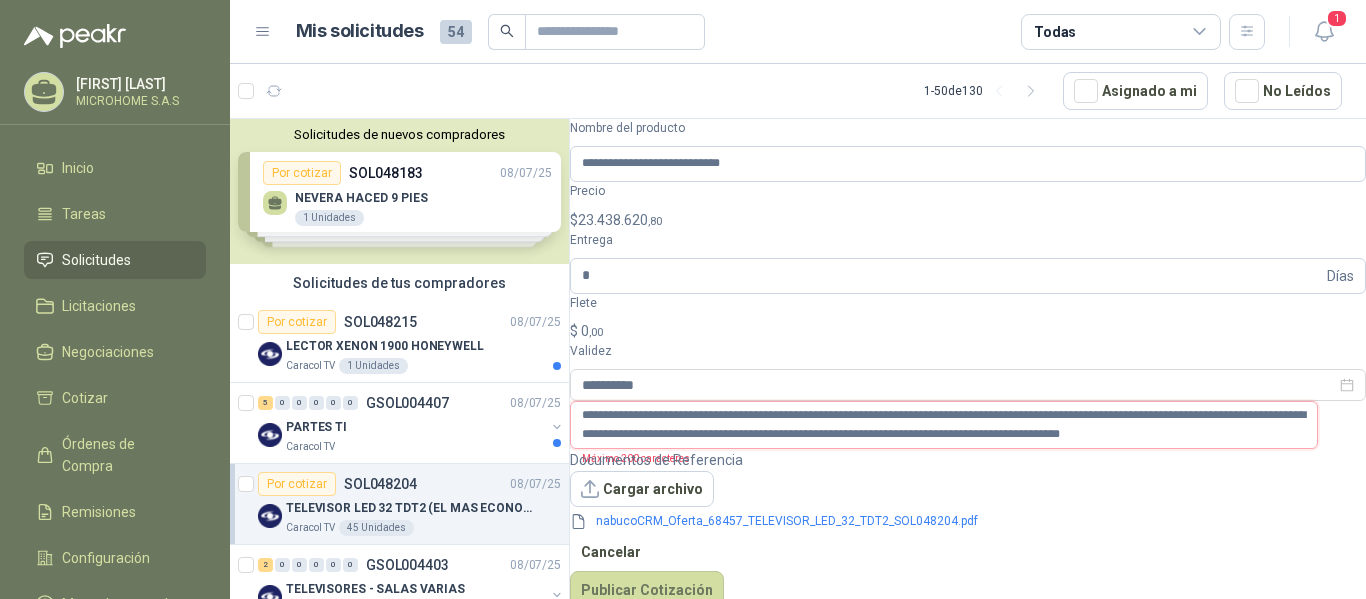 click on "**********" at bounding box center [944, 425] 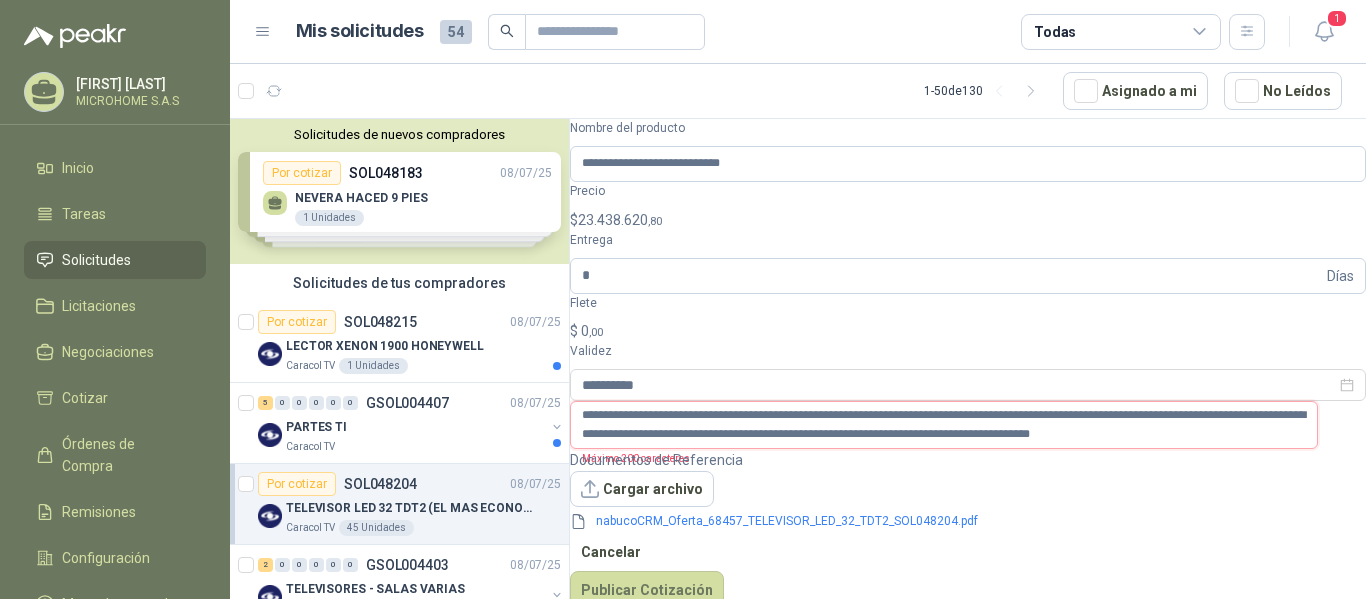 click on "**********" at bounding box center [944, 425] 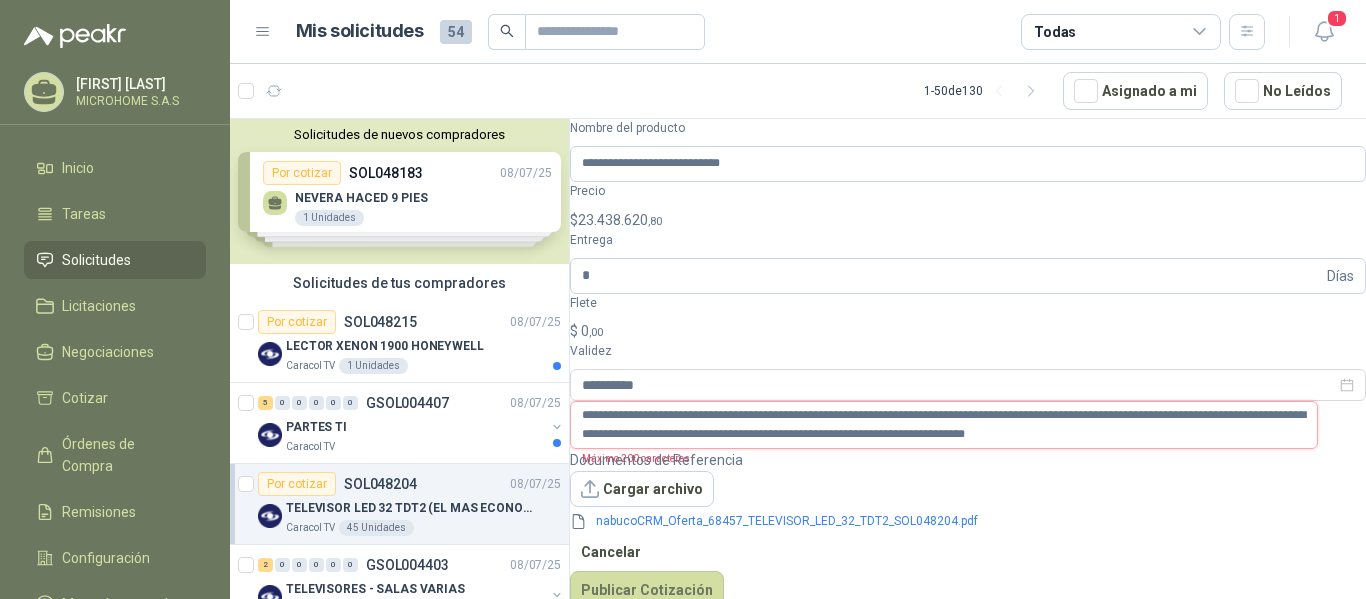 click on "**********" at bounding box center [944, 425] 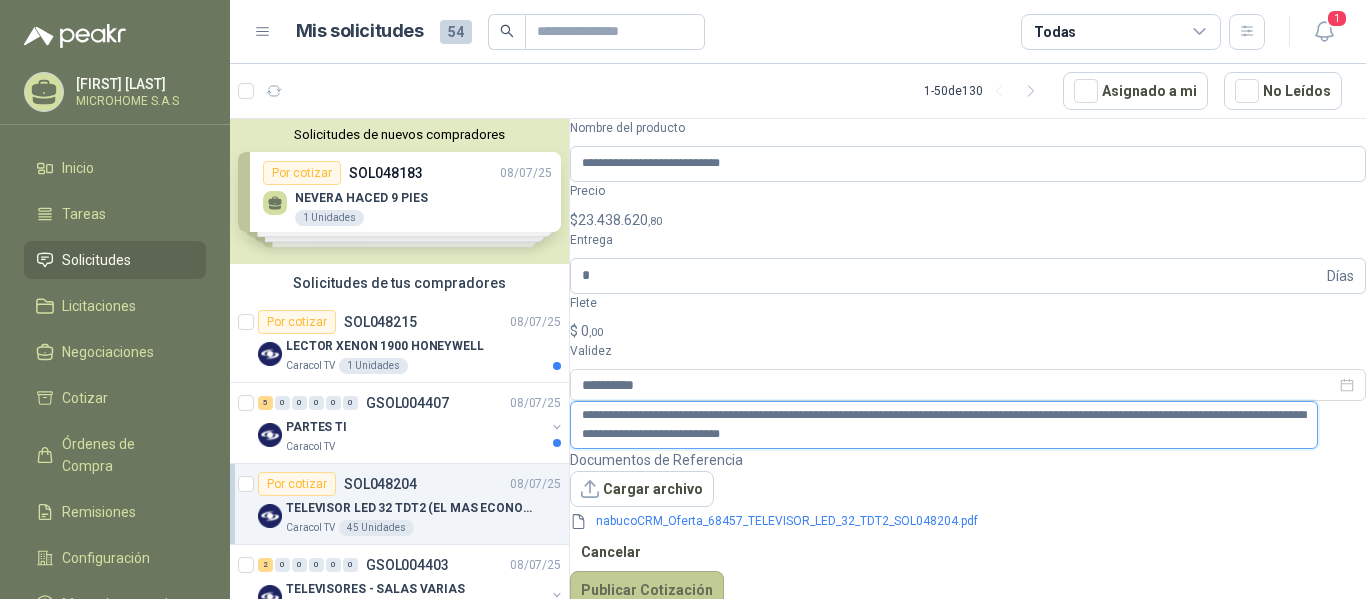 type on "**********" 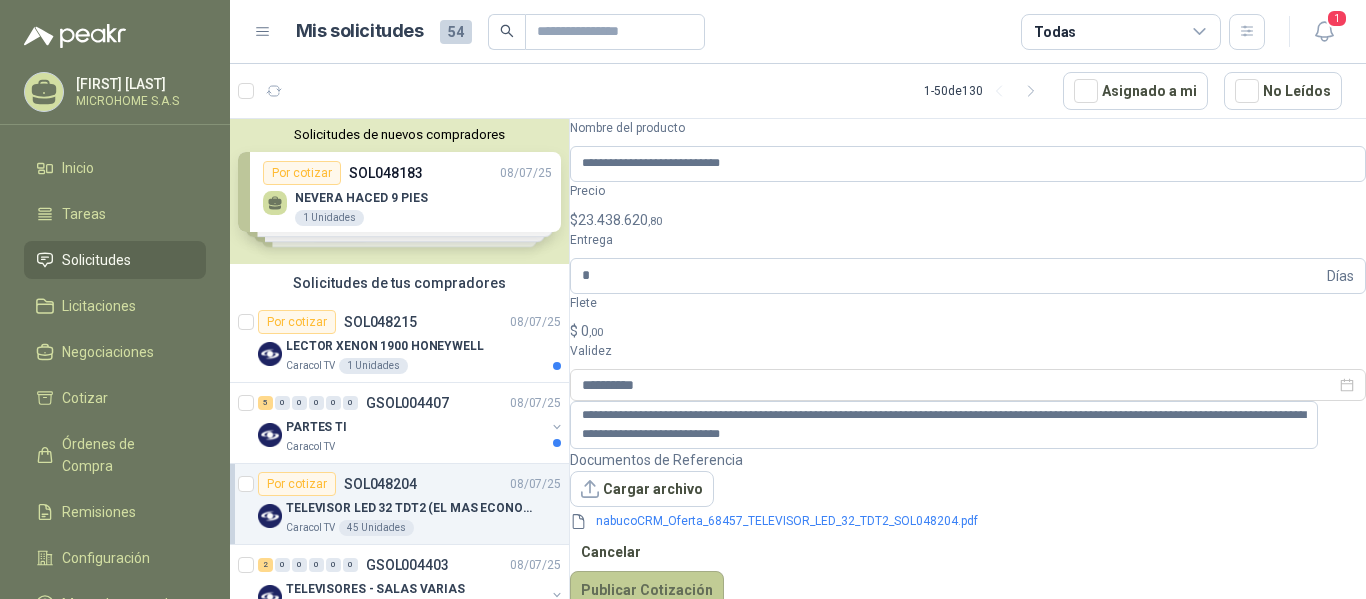 click on "Publicar Cotización" at bounding box center [647, 590] 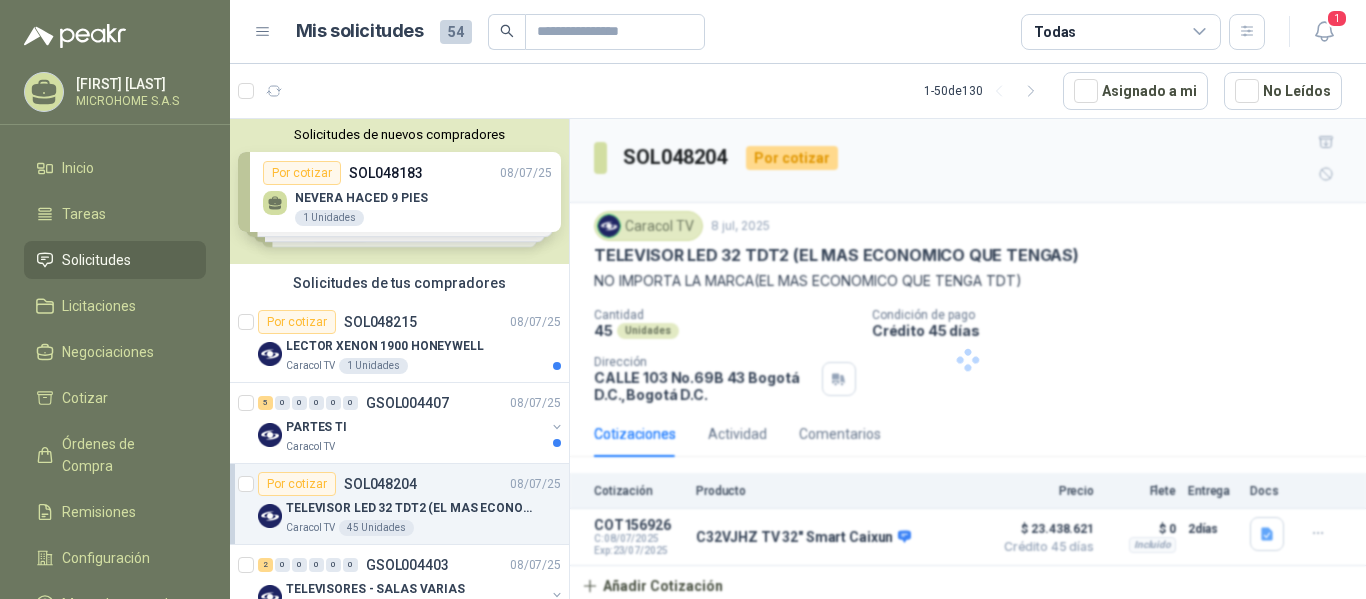 scroll, scrollTop: 0, scrollLeft: 0, axis: both 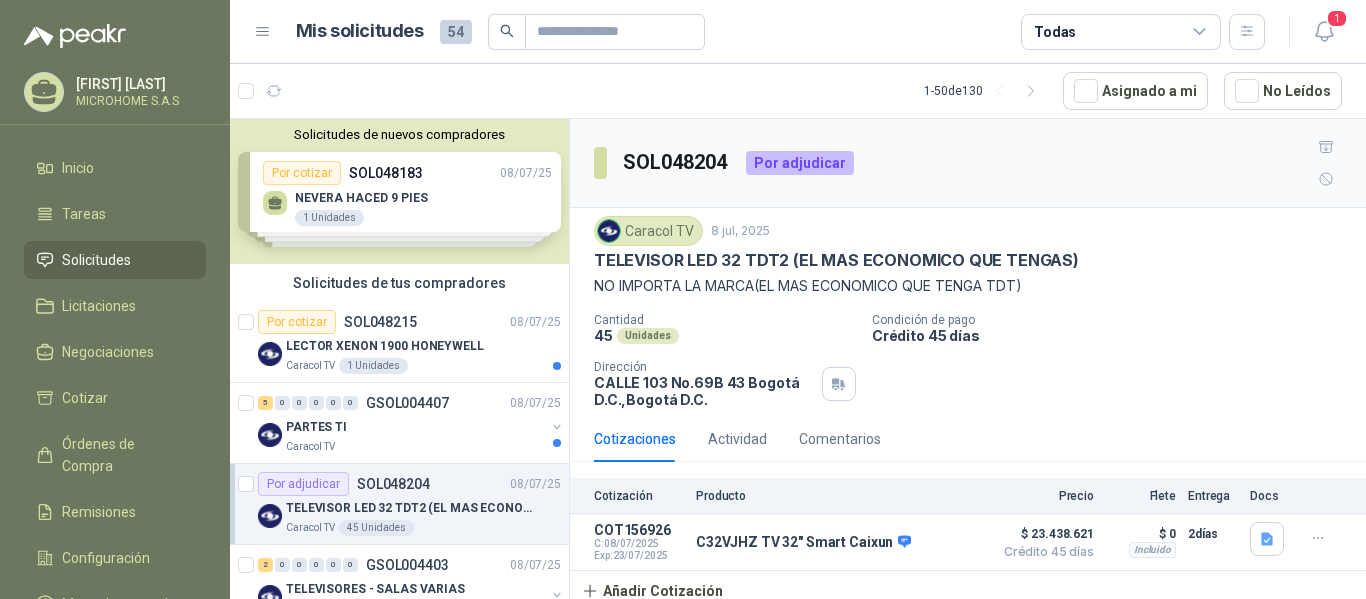 click on "Cantidad 45   Unidades Condición de pago Crédito 45 días Dirección [STREET] [NUMBER]   [CITY], [CITY]" at bounding box center [968, 360] 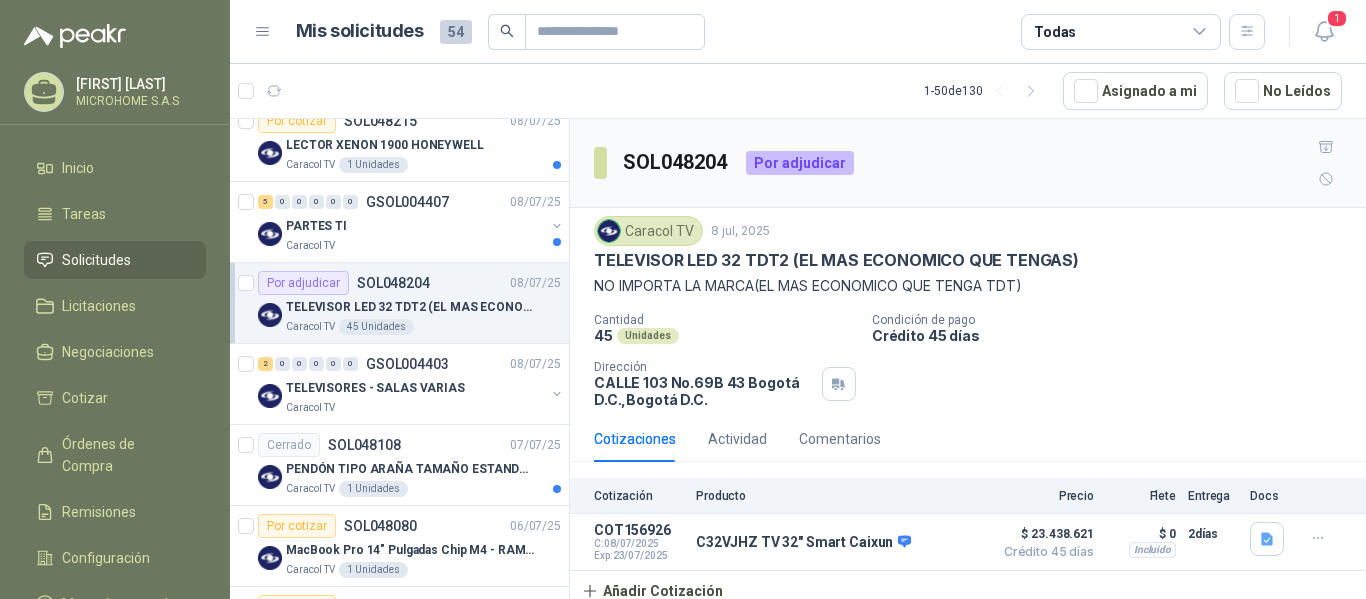 scroll, scrollTop: 202, scrollLeft: 0, axis: vertical 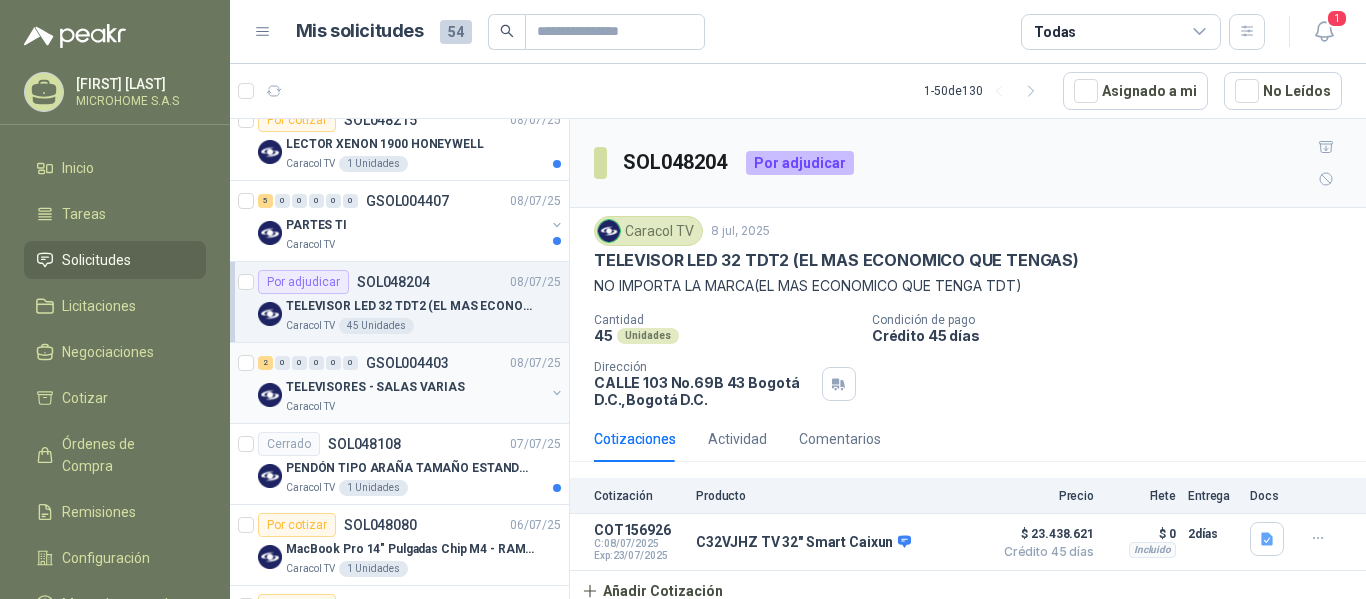 click on "GSOL004403" at bounding box center (407, 363) 